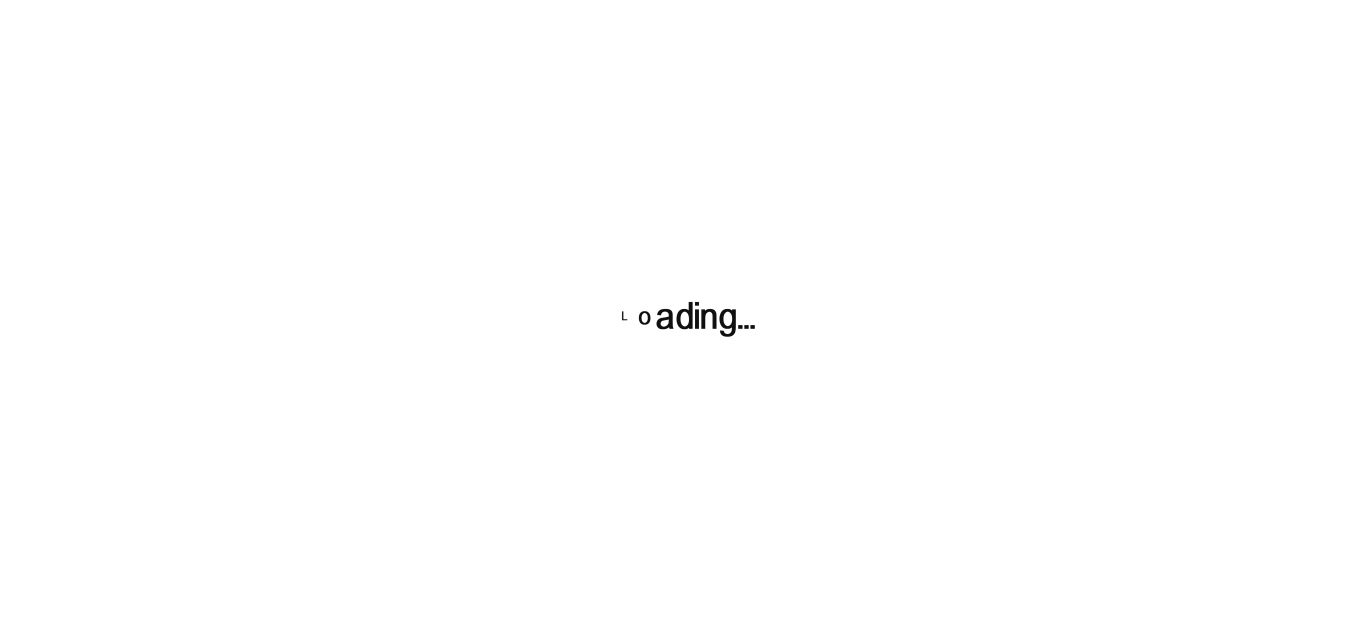 scroll, scrollTop: 0, scrollLeft: 0, axis: both 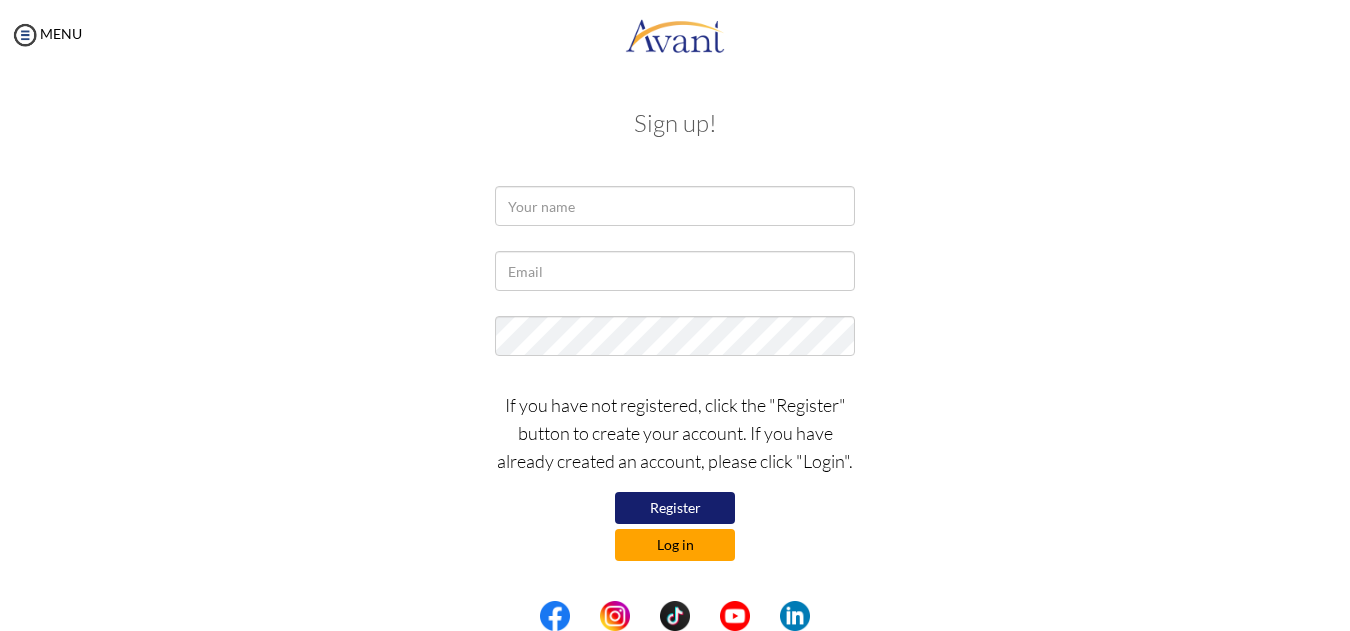click on "Log in" at bounding box center [675, 545] 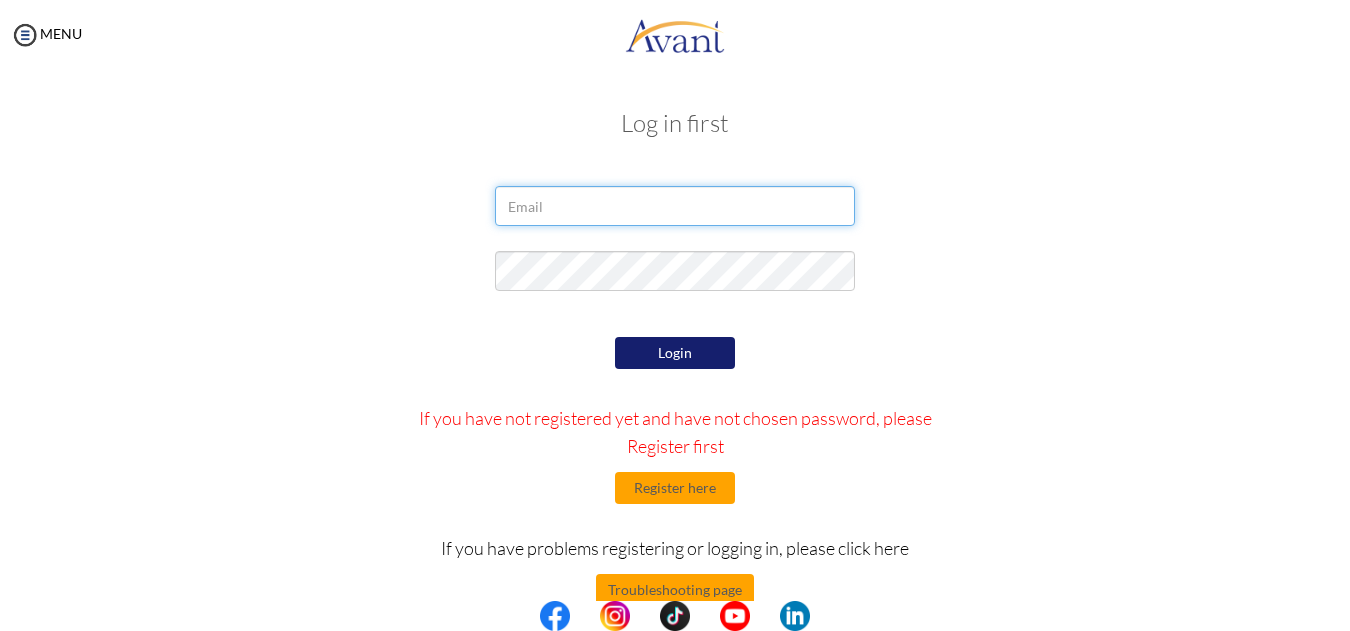 click at bounding box center [675, 206] 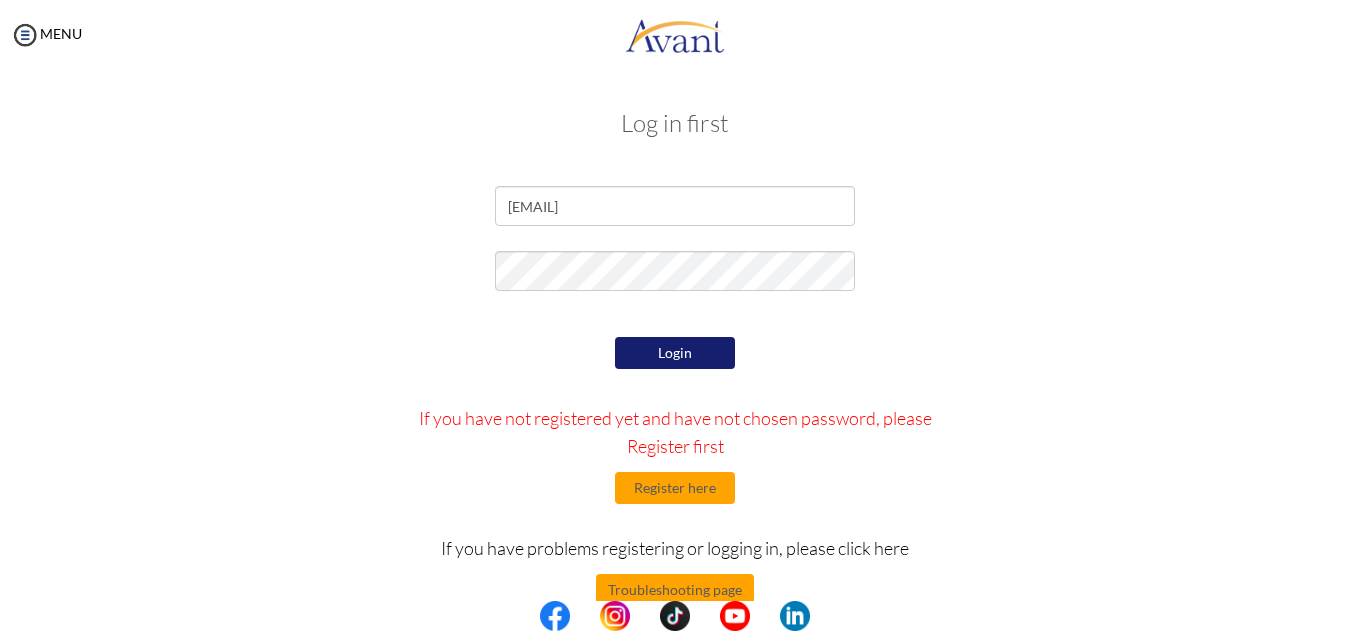 click on "Login" at bounding box center (675, 353) 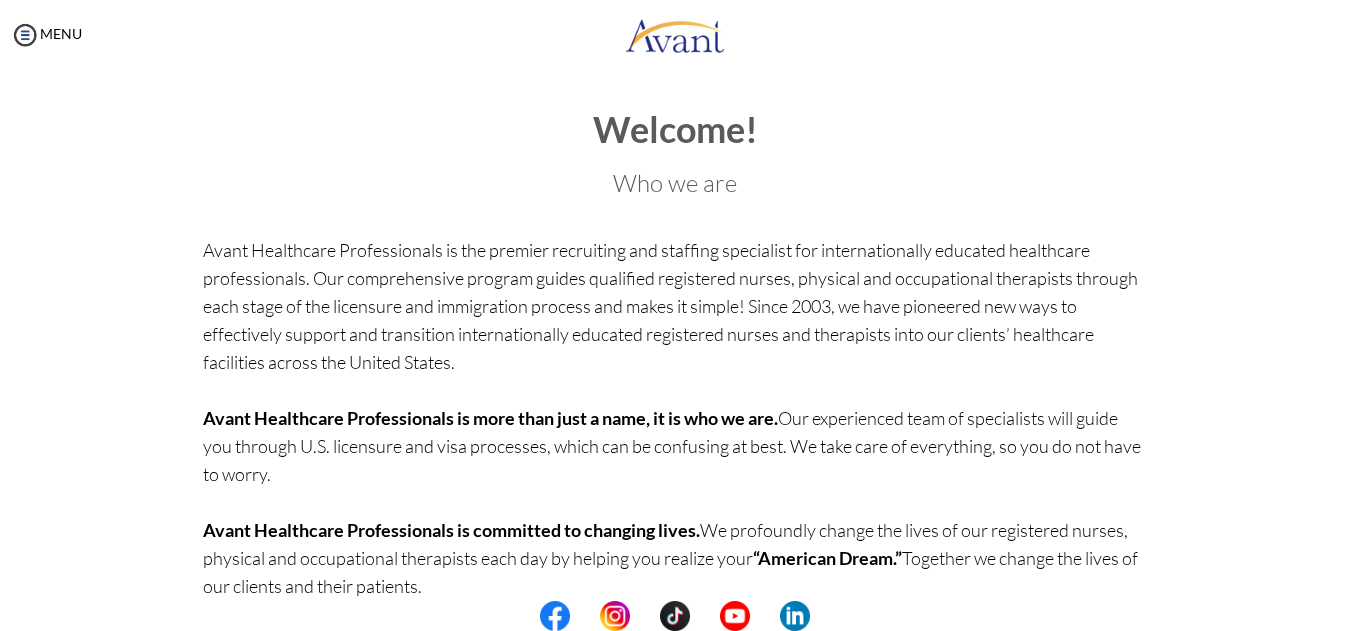 scroll, scrollTop: 0, scrollLeft: 0, axis: both 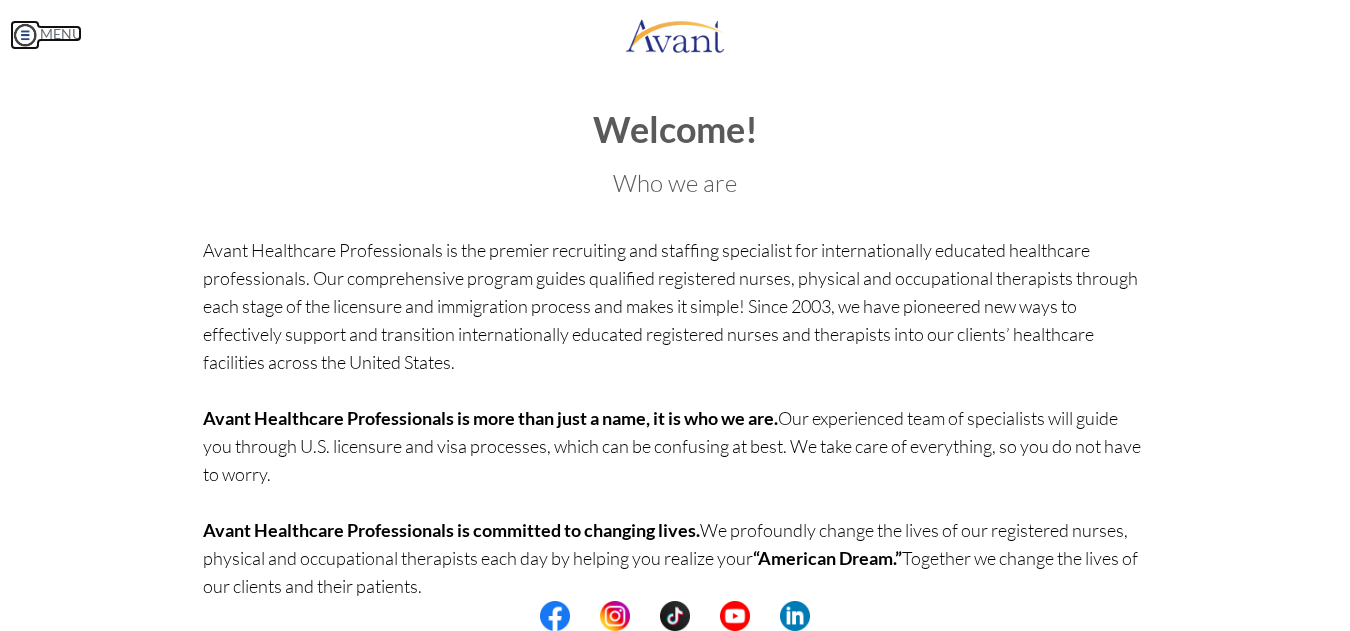 click at bounding box center [25, 35] 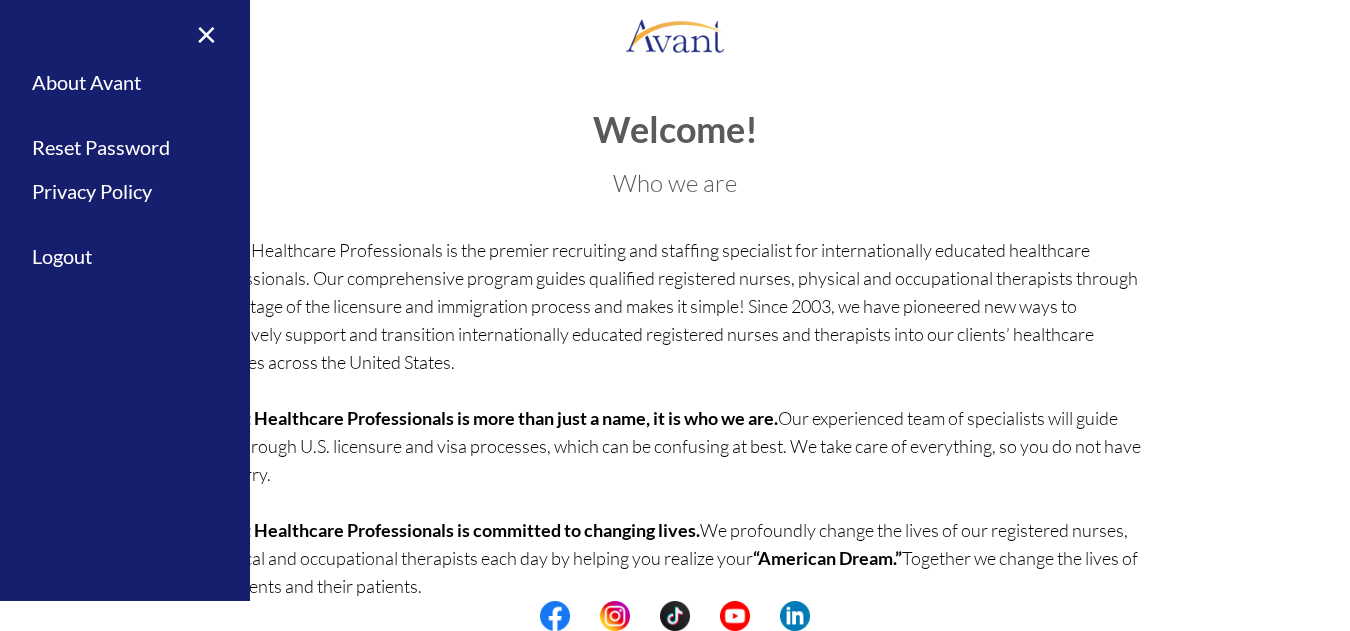 click on "Who we are" at bounding box center (675, 183) 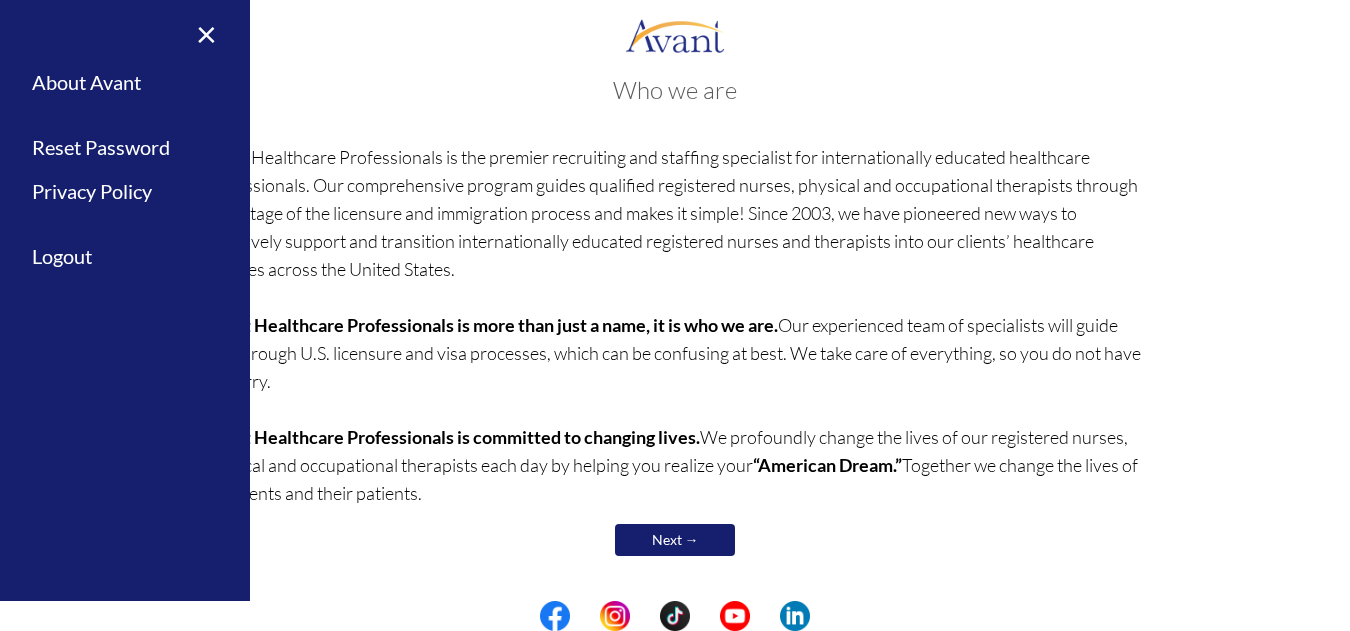 scroll, scrollTop: 177, scrollLeft: 0, axis: vertical 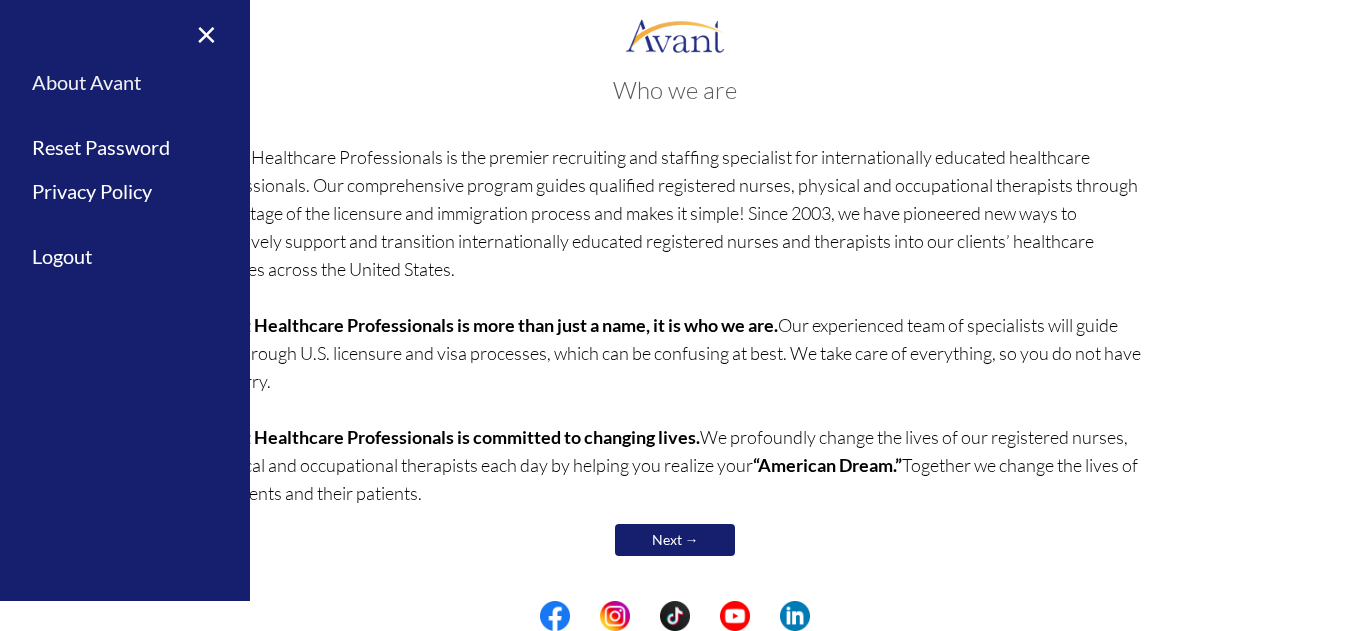 click at bounding box center [0, 0] 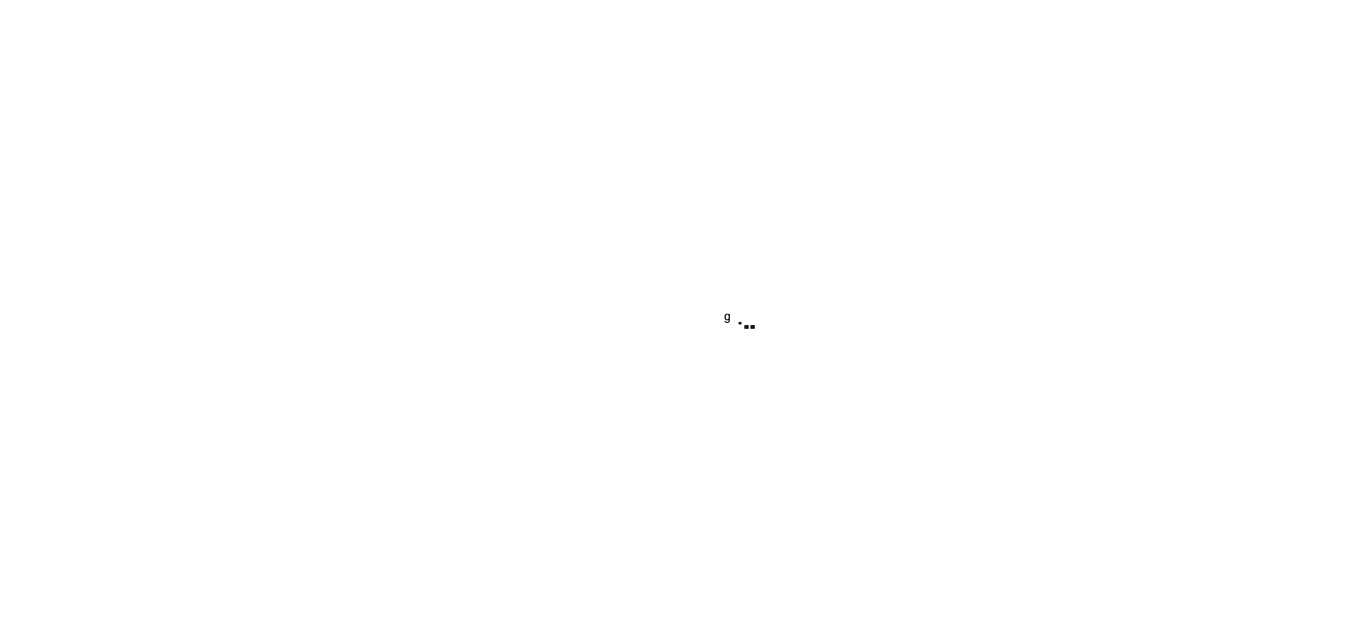 scroll, scrollTop: 0, scrollLeft: 0, axis: both 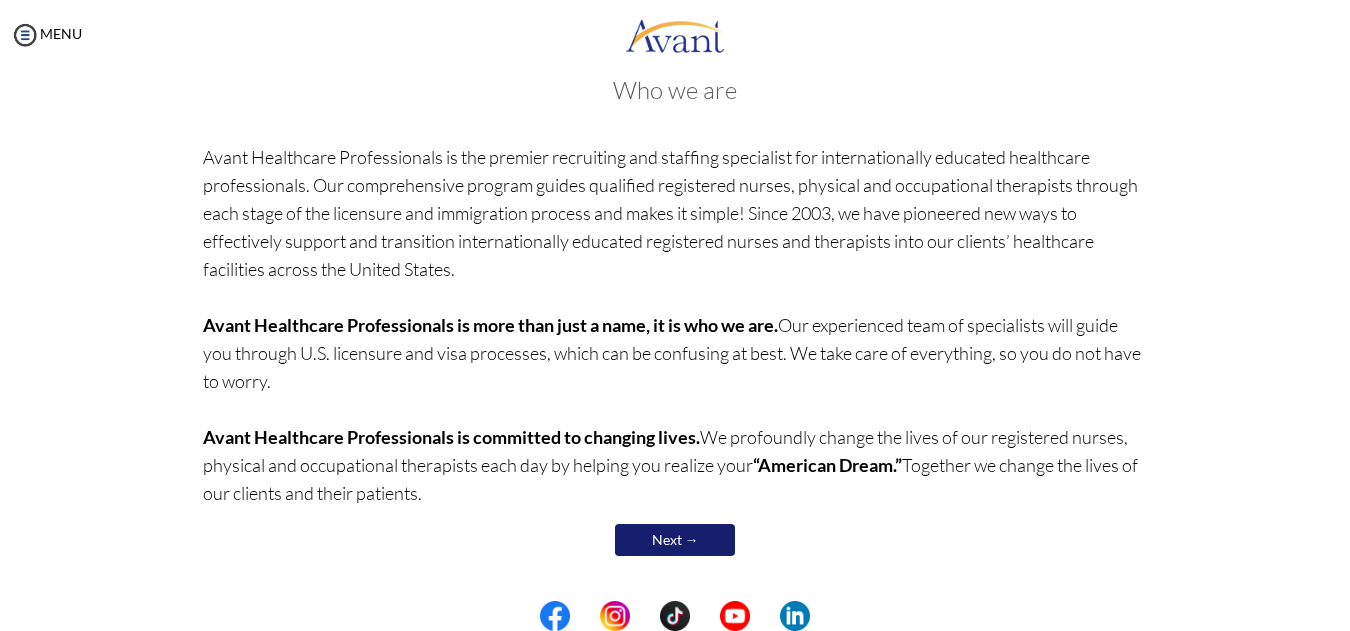 click on "Next →" at bounding box center (675, 540) 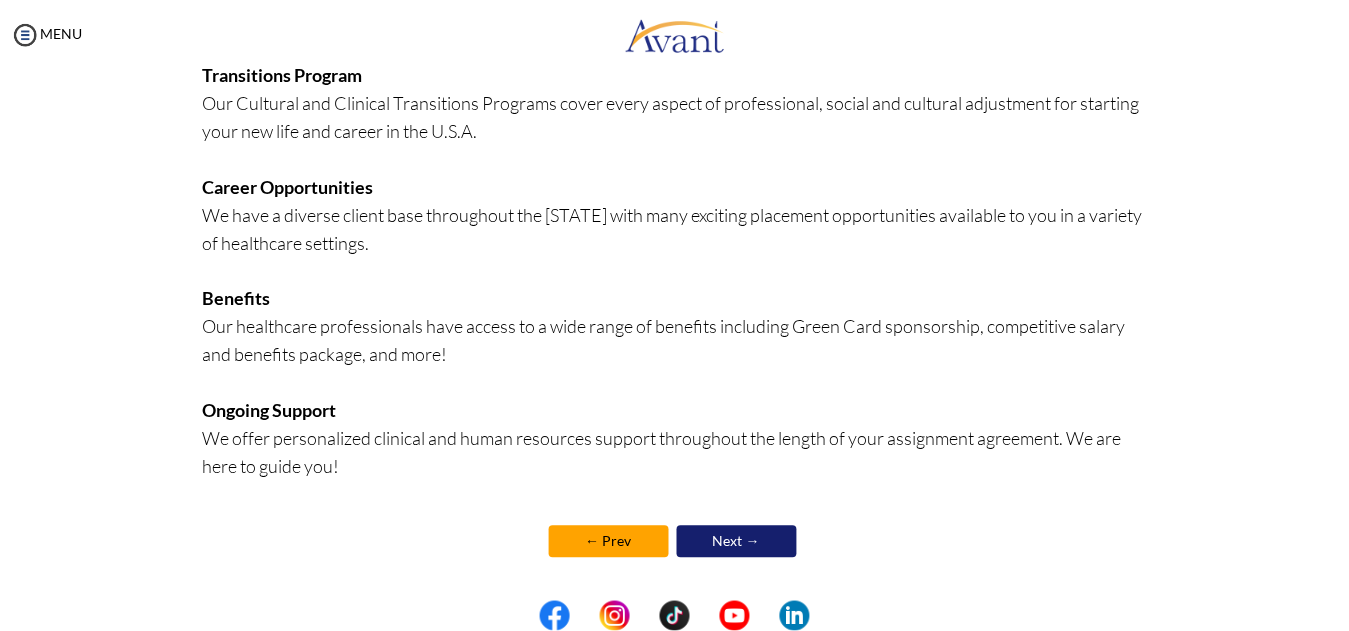 scroll, scrollTop: 493, scrollLeft: 0, axis: vertical 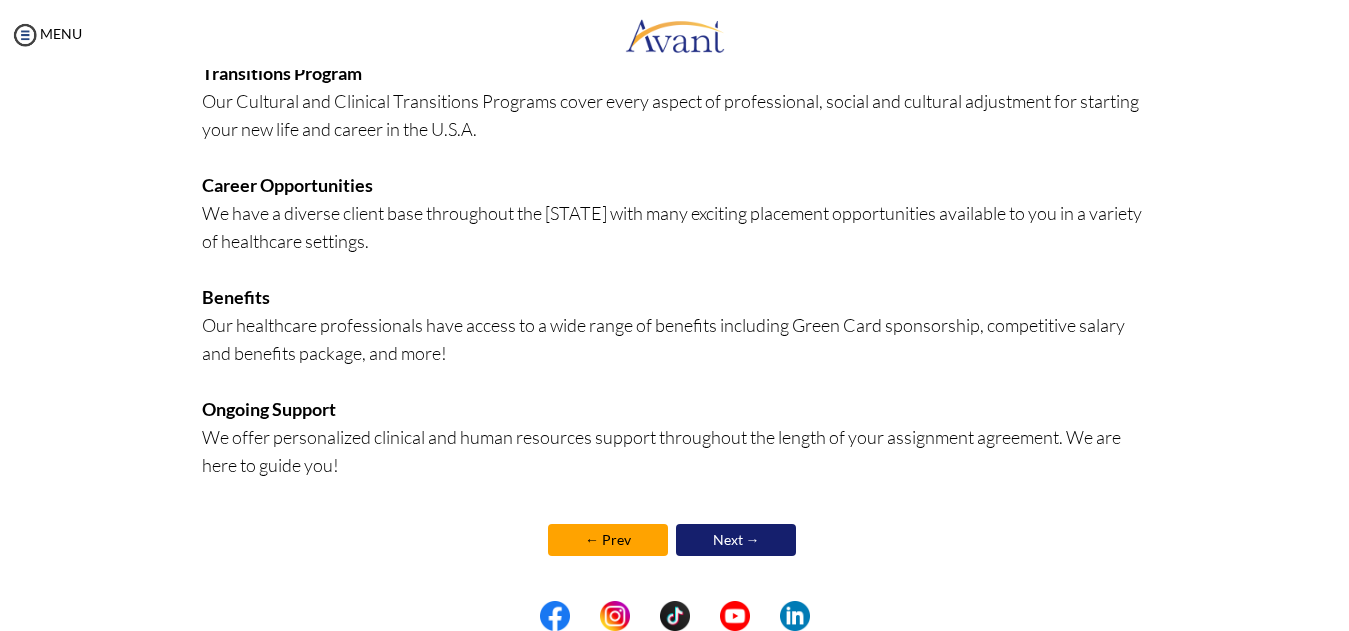 click on "Next →" at bounding box center (736, 540) 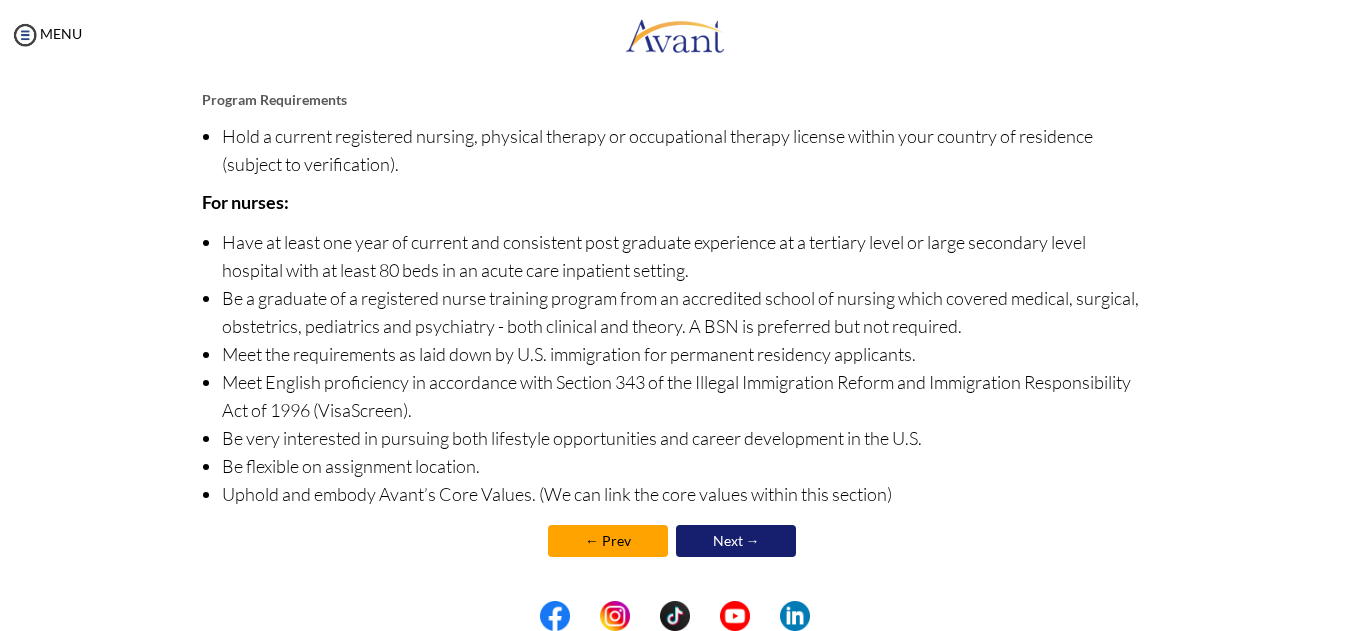 scroll, scrollTop: 239, scrollLeft: 0, axis: vertical 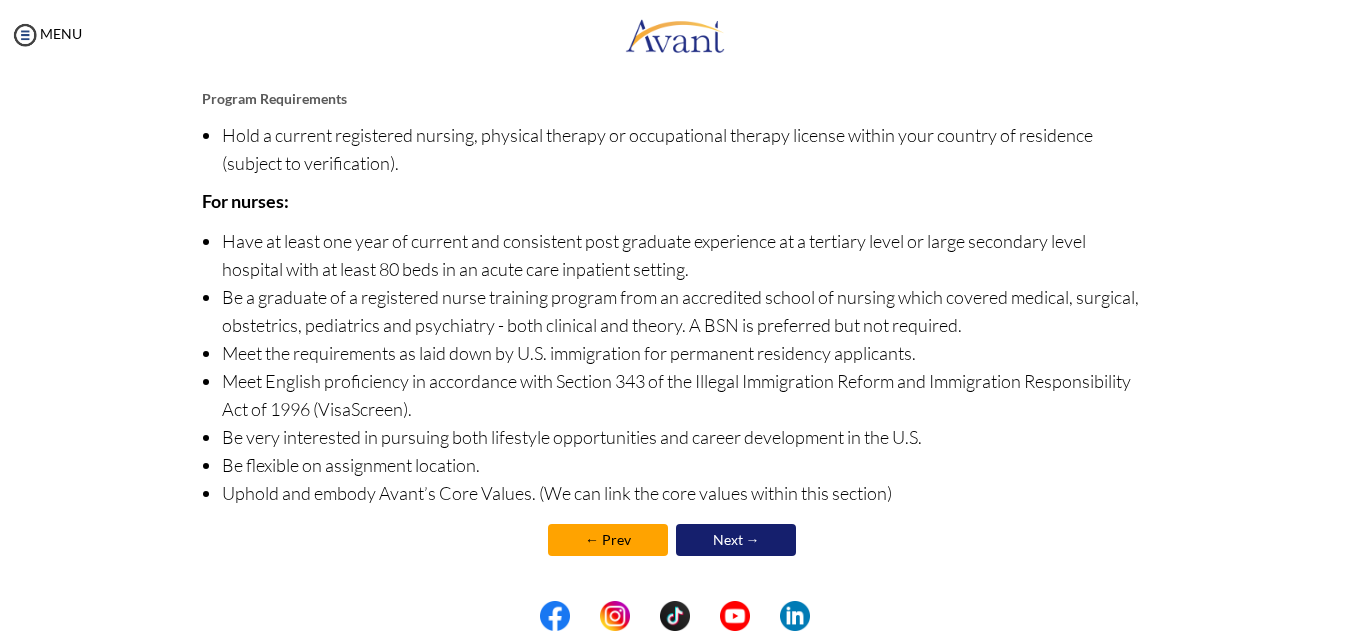 click on "Next →" at bounding box center [736, 540] 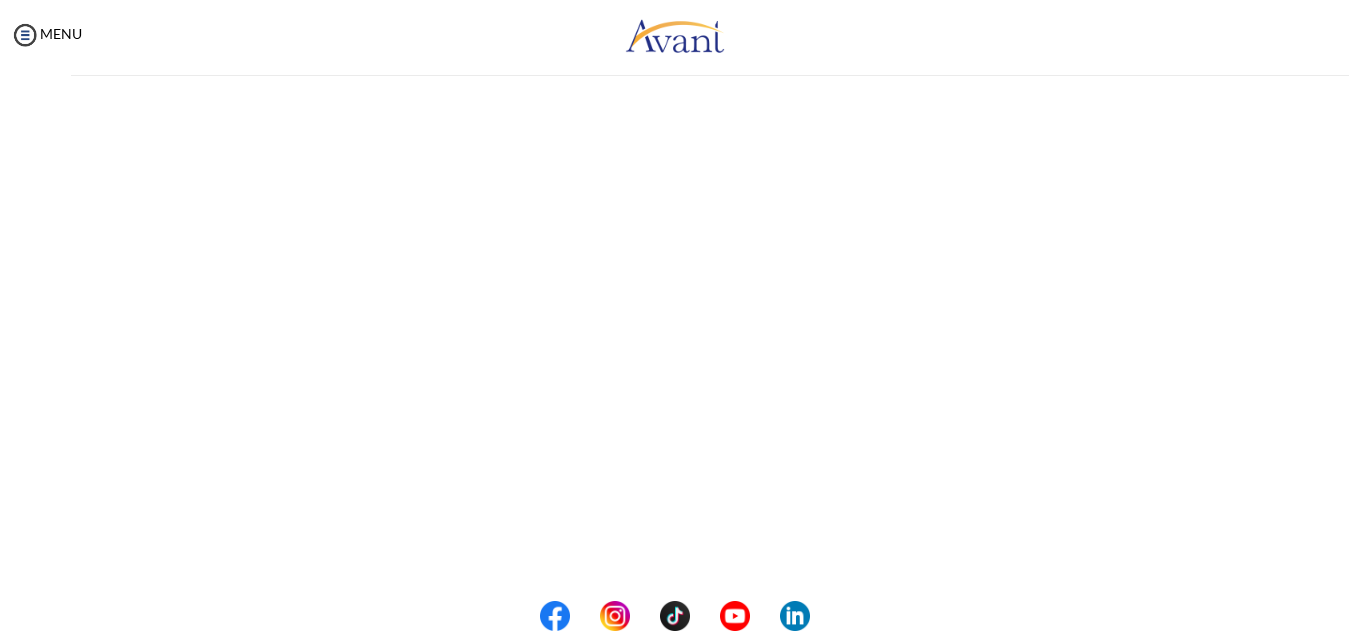 scroll, scrollTop: 0, scrollLeft: 0, axis: both 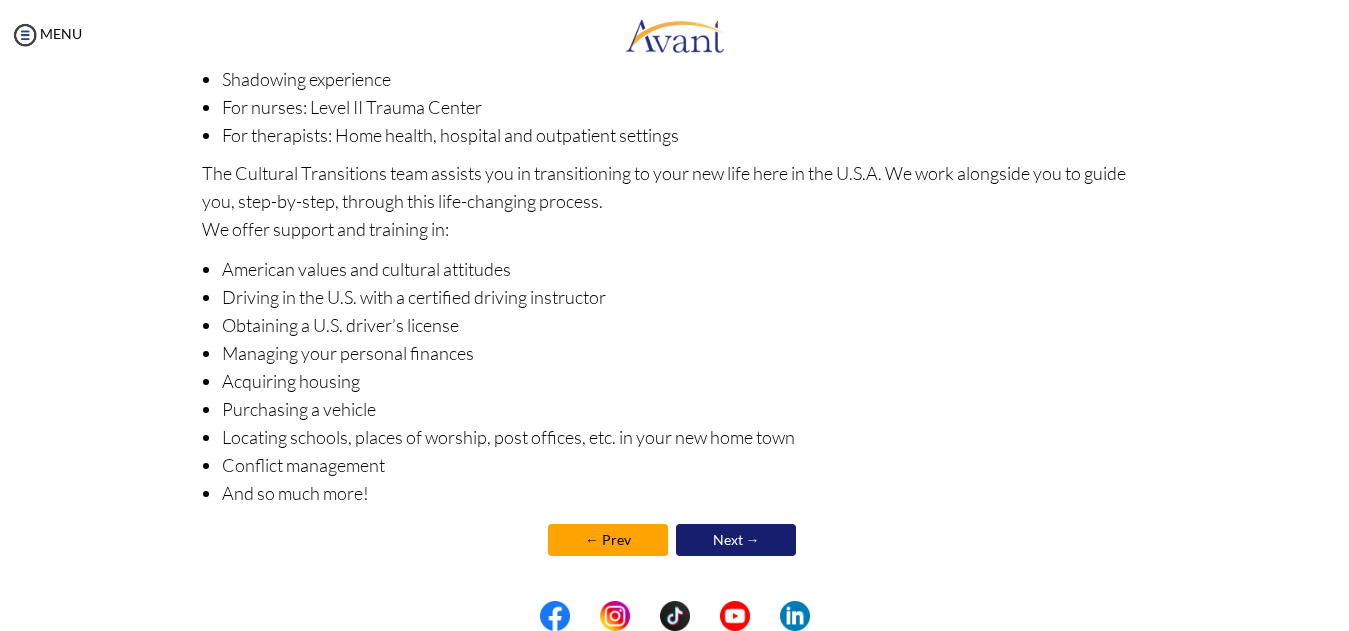 click on "Next →" at bounding box center (736, 540) 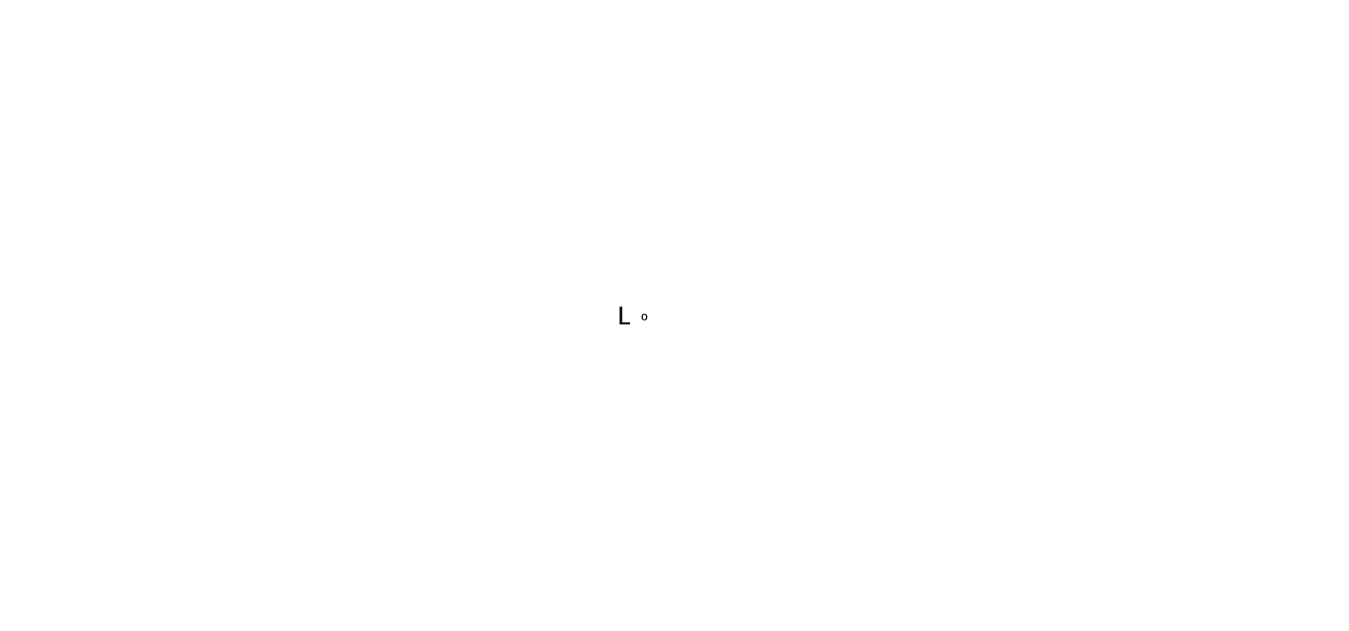 scroll, scrollTop: 0, scrollLeft: 0, axis: both 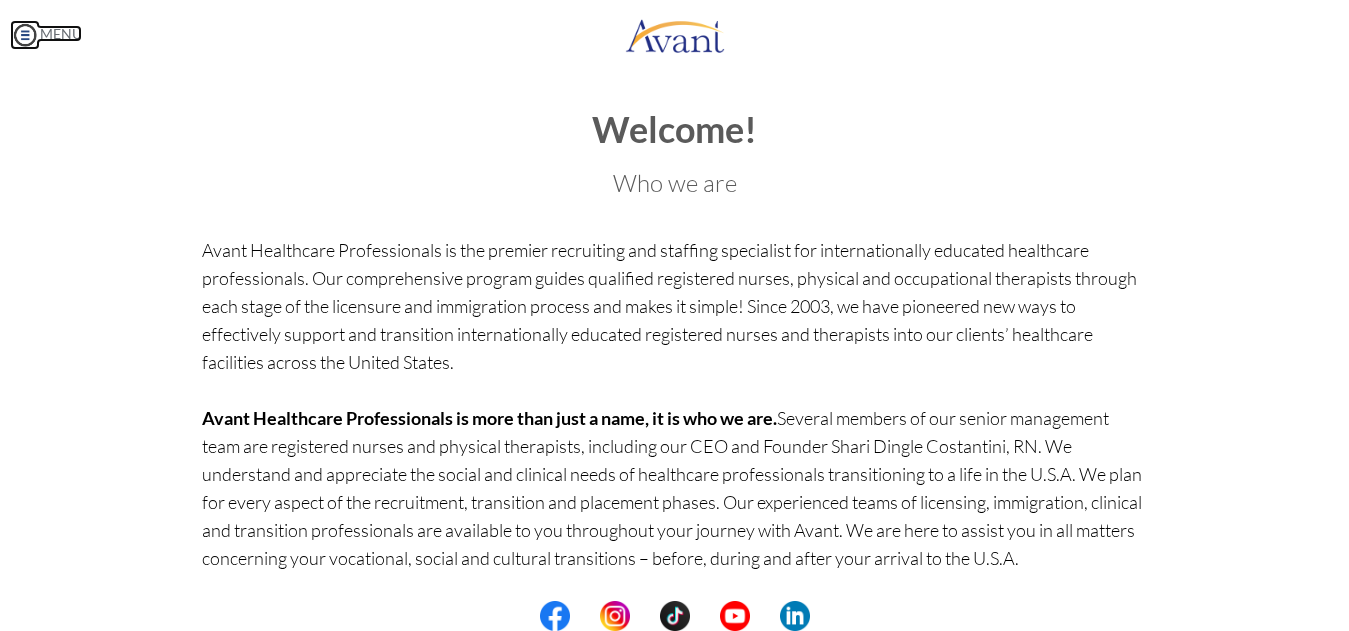 click at bounding box center (25, 35) 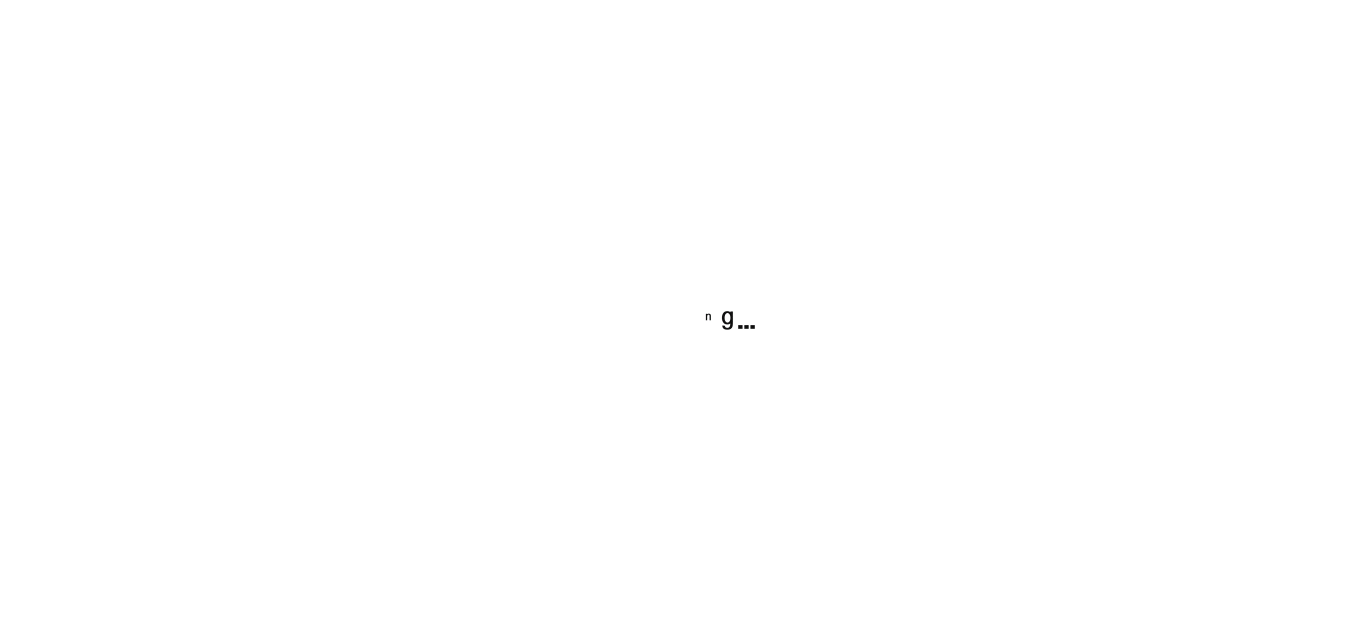 scroll, scrollTop: 0, scrollLeft: 0, axis: both 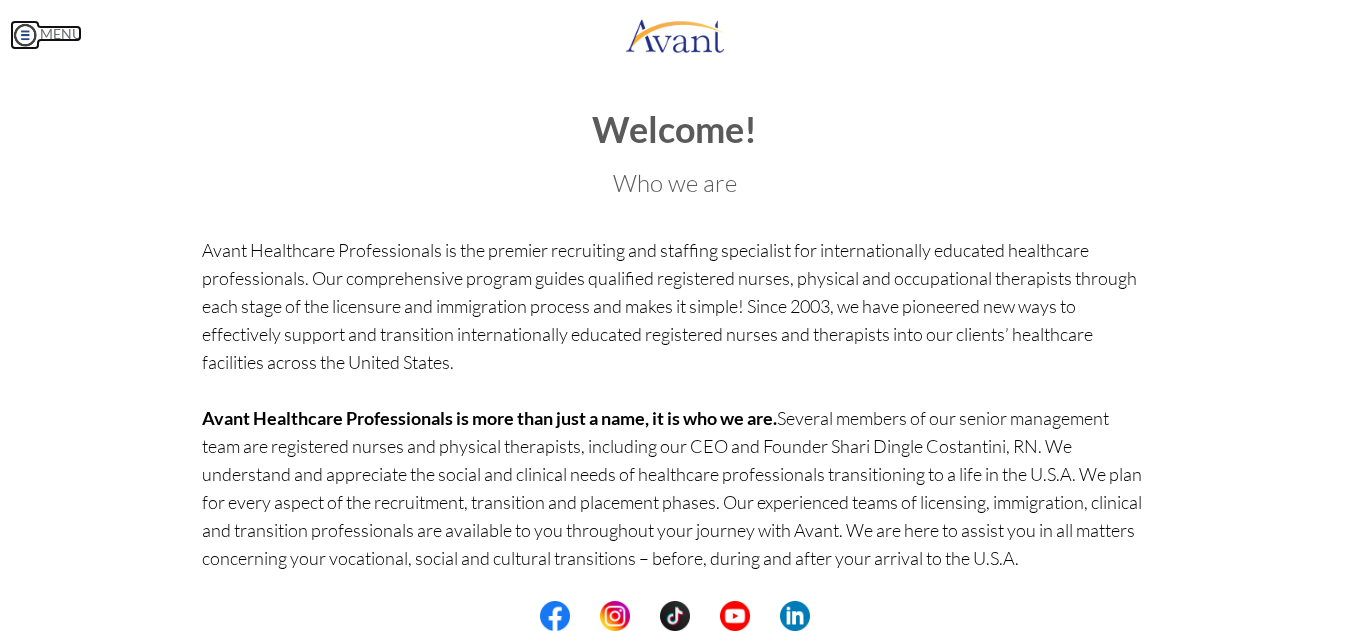 click at bounding box center (25, 35) 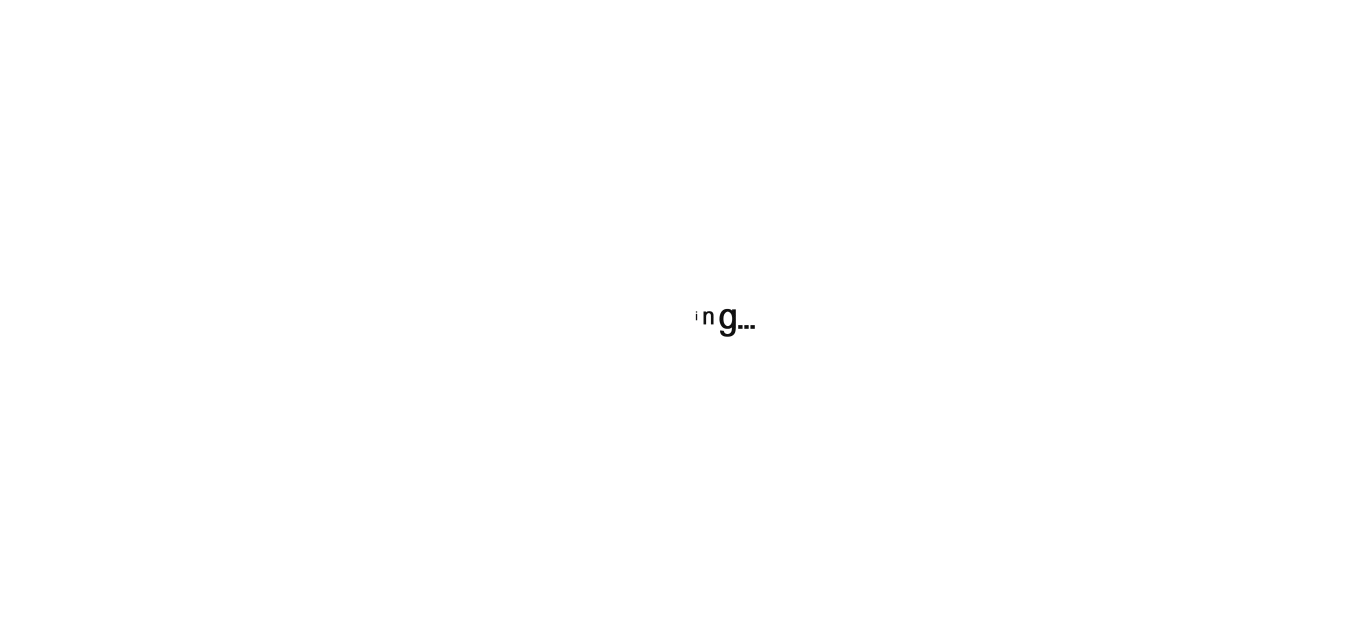 scroll, scrollTop: 0, scrollLeft: 0, axis: both 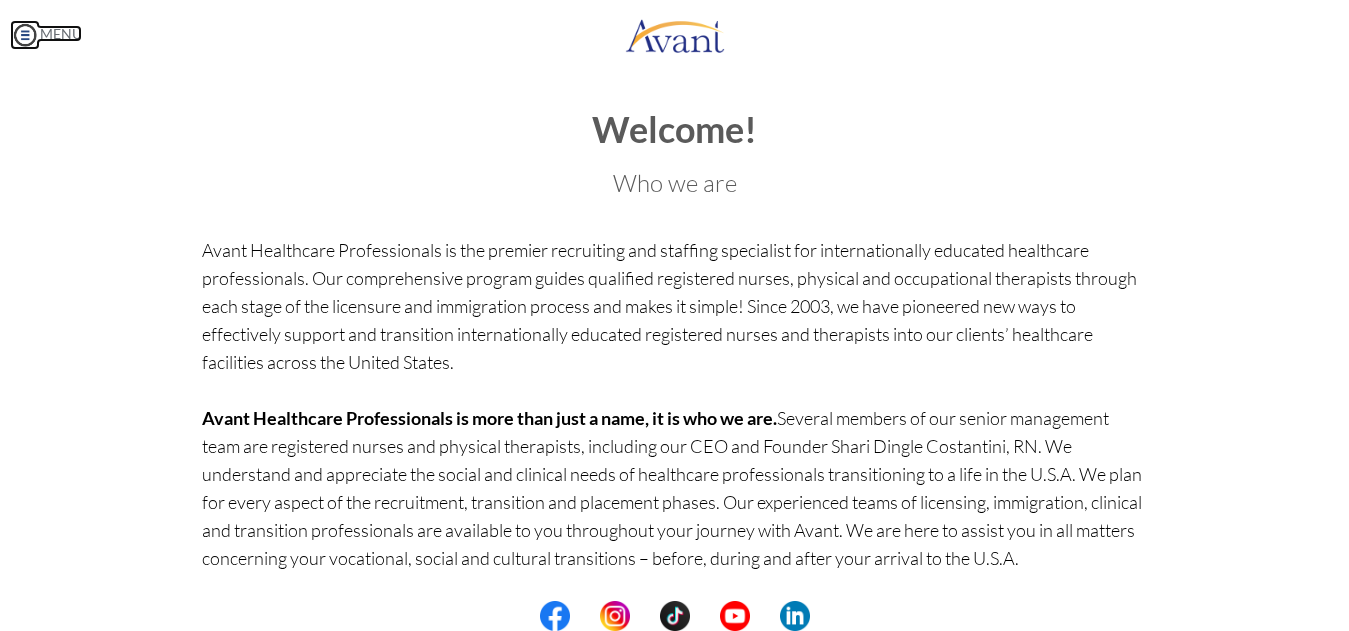 click at bounding box center (25, 35) 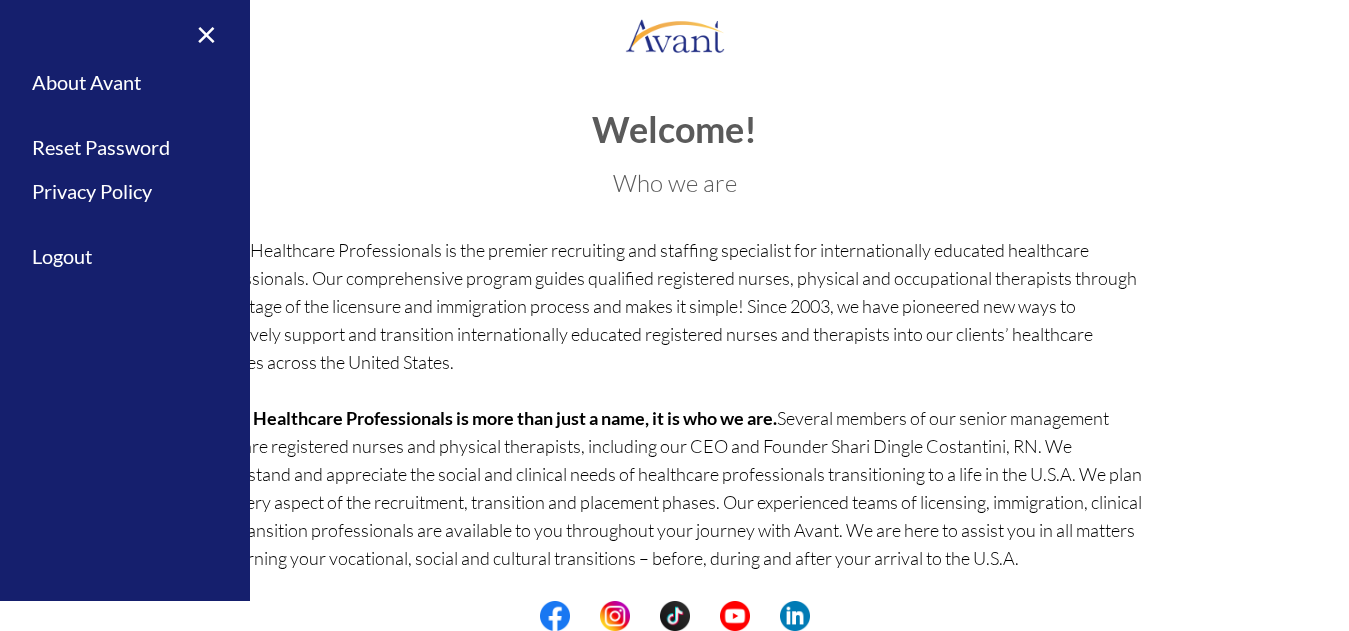 click on "Welcome!
Who we are
Avant Healthcare Professionals is the premier recruiting and staffing specialist for internationally educated healthcare professionals. Our comprehensive program guides qualified registered nurses, physical and occupational therapists through each stage of the licensure and immigration process and makes it simple! Since 2003, we have pioneered new ways to effectively support and transition internationally educated registered nurses and therapists into our clients’ healthcare facilities across the United States.
Avant Healthcare Professionals is more than just a name, it is who we are.
Avant Healthcare Professionals is committed to changing lives.
We profoundly change the lives of our registered nurses, physical and occupational therapists each day by helping you realize your  “American Dream.”  Together we change the lives of our clients and their patients.
Next →" at bounding box center (674, 434) 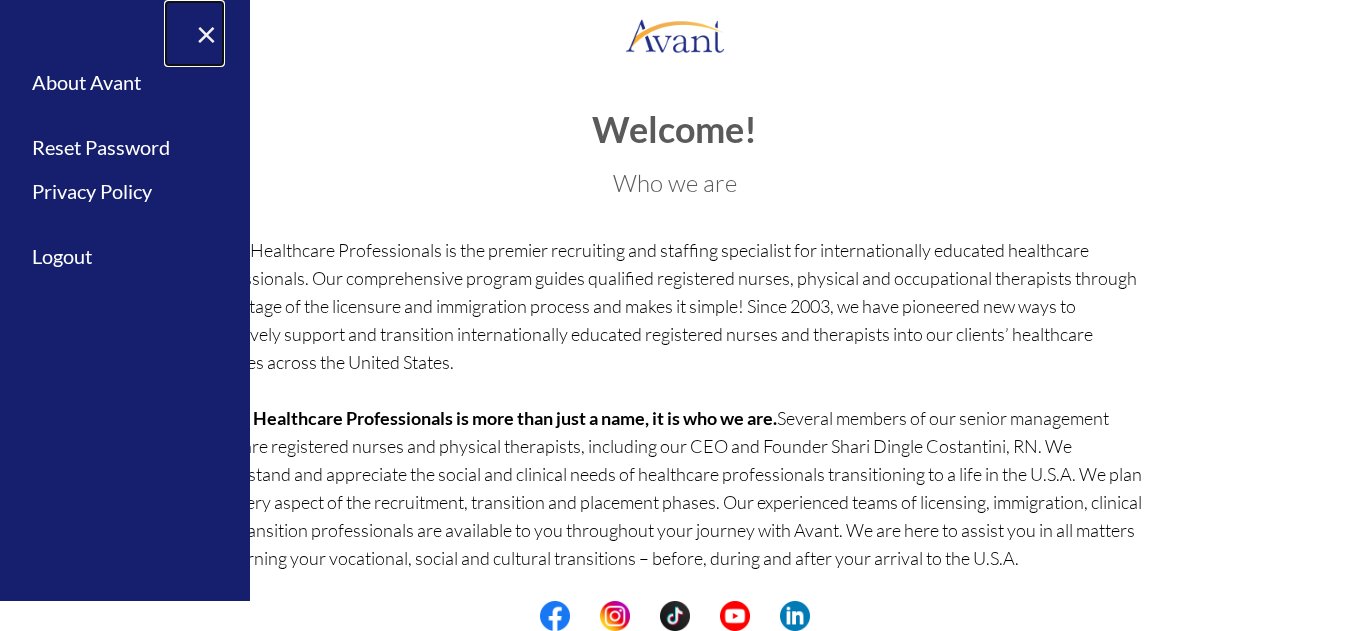 click on "×" at bounding box center [194, 33] 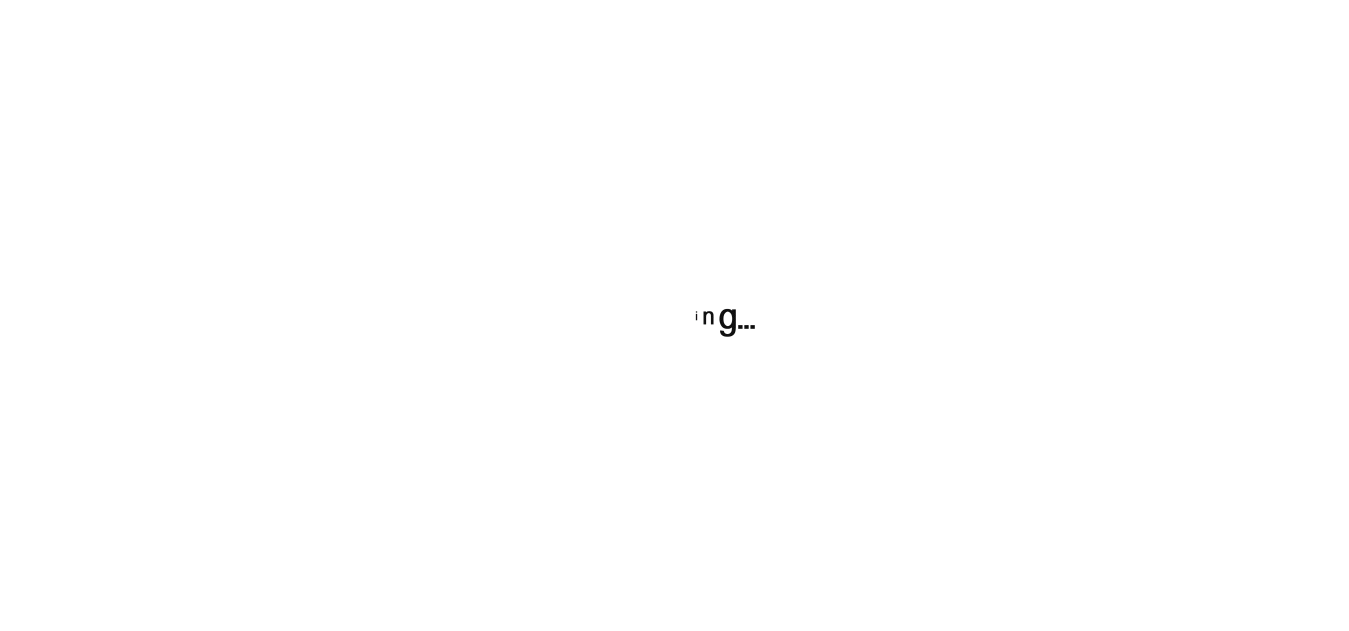 scroll, scrollTop: 0, scrollLeft: 0, axis: both 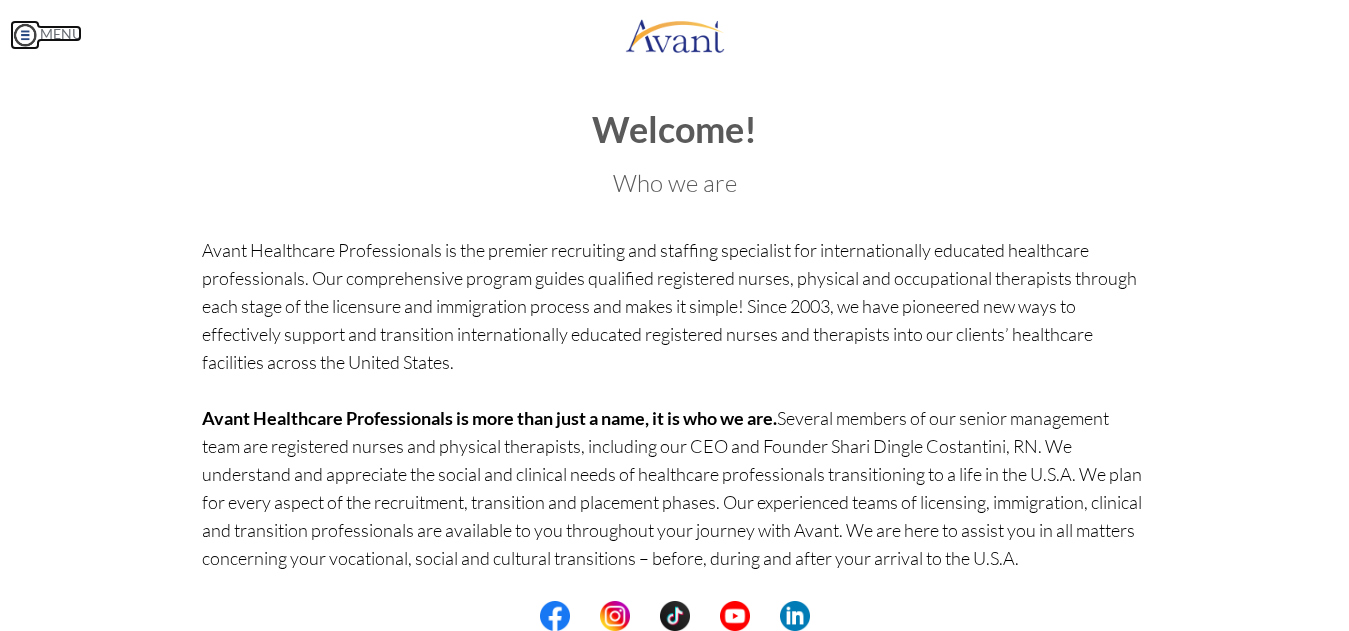 click on "MENU" at bounding box center (46, 33) 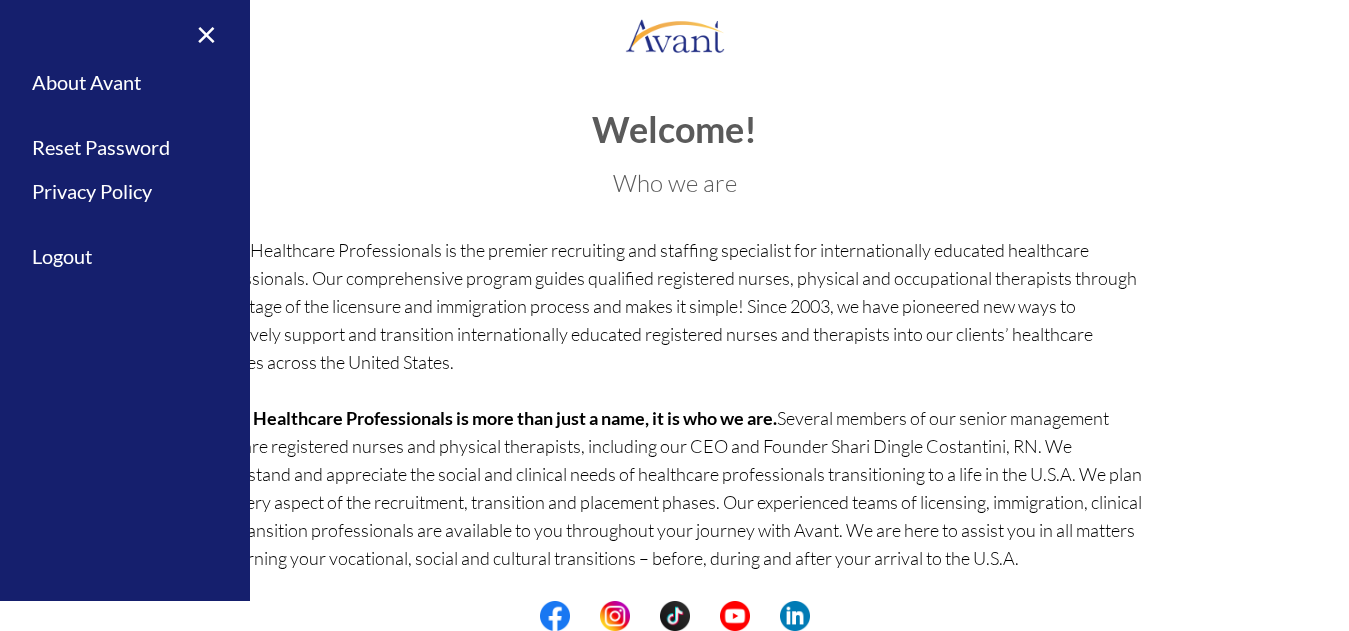 click on "Welcome!
Who we are
Avant Healthcare Professionals is the premier recruiting and staffing specialist for internationally educated healthcare professionals. Our comprehensive program guides qualified registered nurses, physical and occupational therapists through each stage of the licensure and immigration process and makes it simple! Since 2003, we have pioneered new ways to effectively support and transition internationally educated registered nurses and therapists into our clients’ healthcare facilities across the United States.
Avant Healthcare Professionals is more than just a name, it is who we are.
Avant Healthcare Professionals is committed to changing lives.
We profoundly change the lives of our registered nurses, physical and occupational therapists each day by helping you realize your  “American Dream.”  Together we change the lives of our clients and their patients.
Next →" at bounding box center [674, 434] 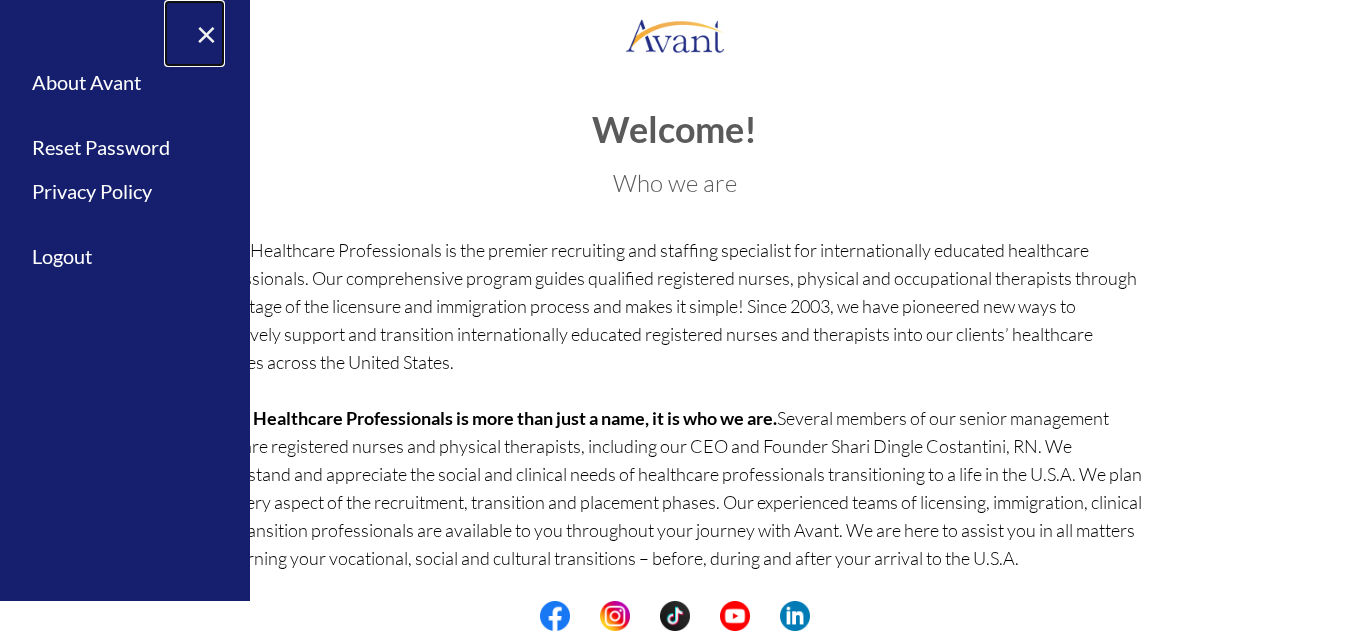 click on "×" at bounding box center [194, 33] 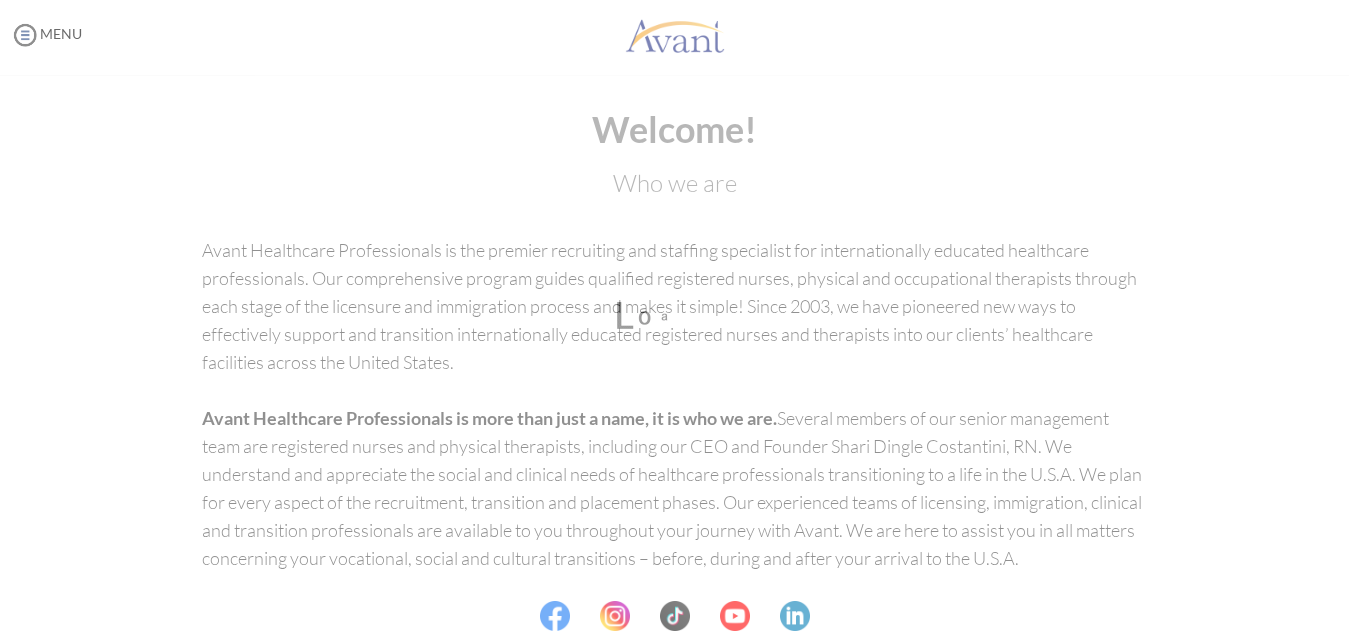scroll, scrollTop: 0, scrollLeft: 0, axis: both 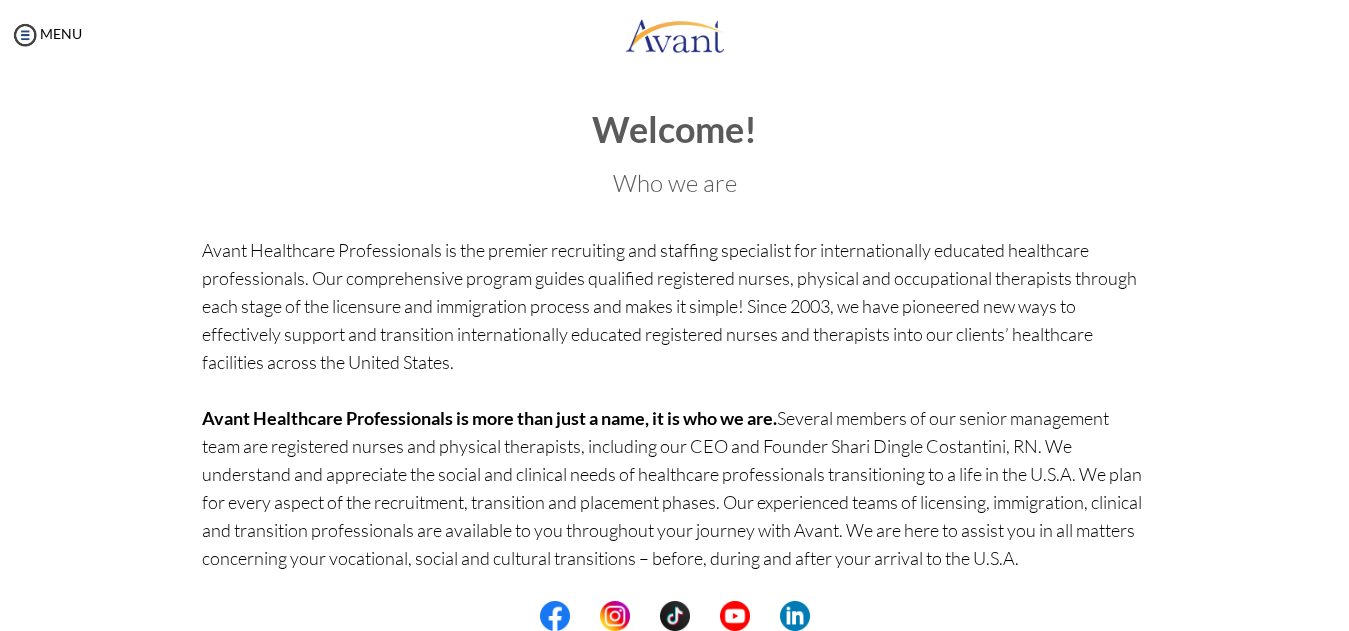 click at bounding box center (674, 616) 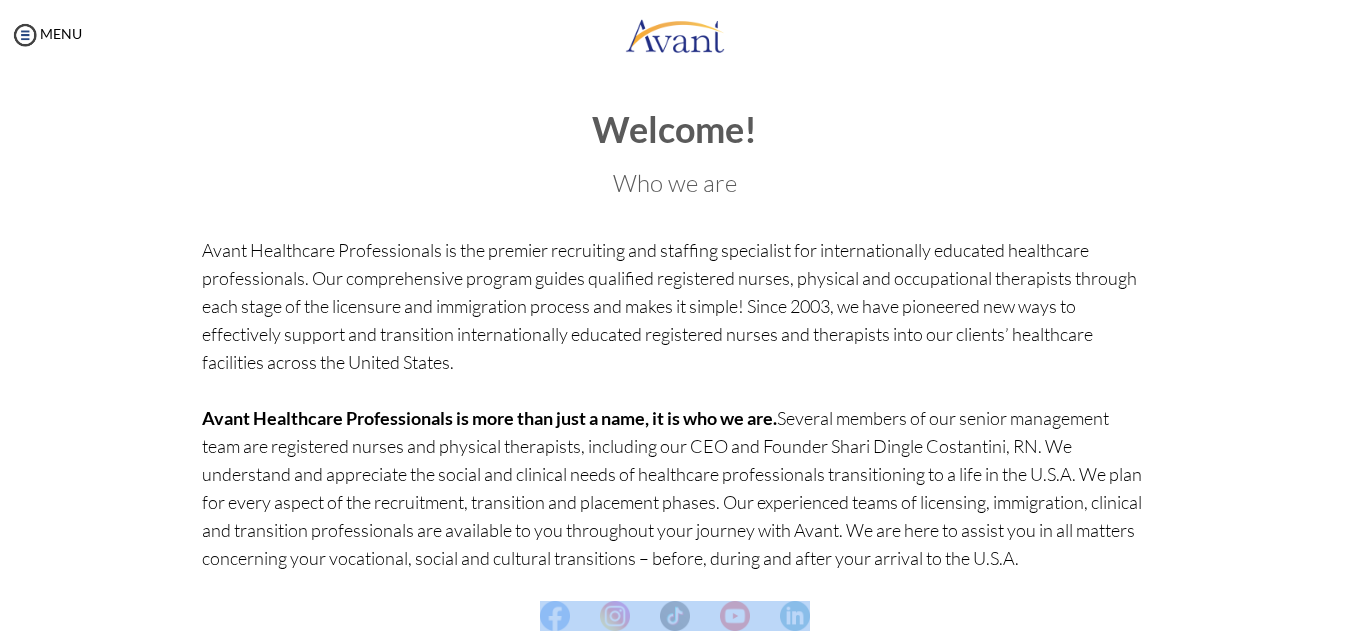 click at bounding box center (674, 616) 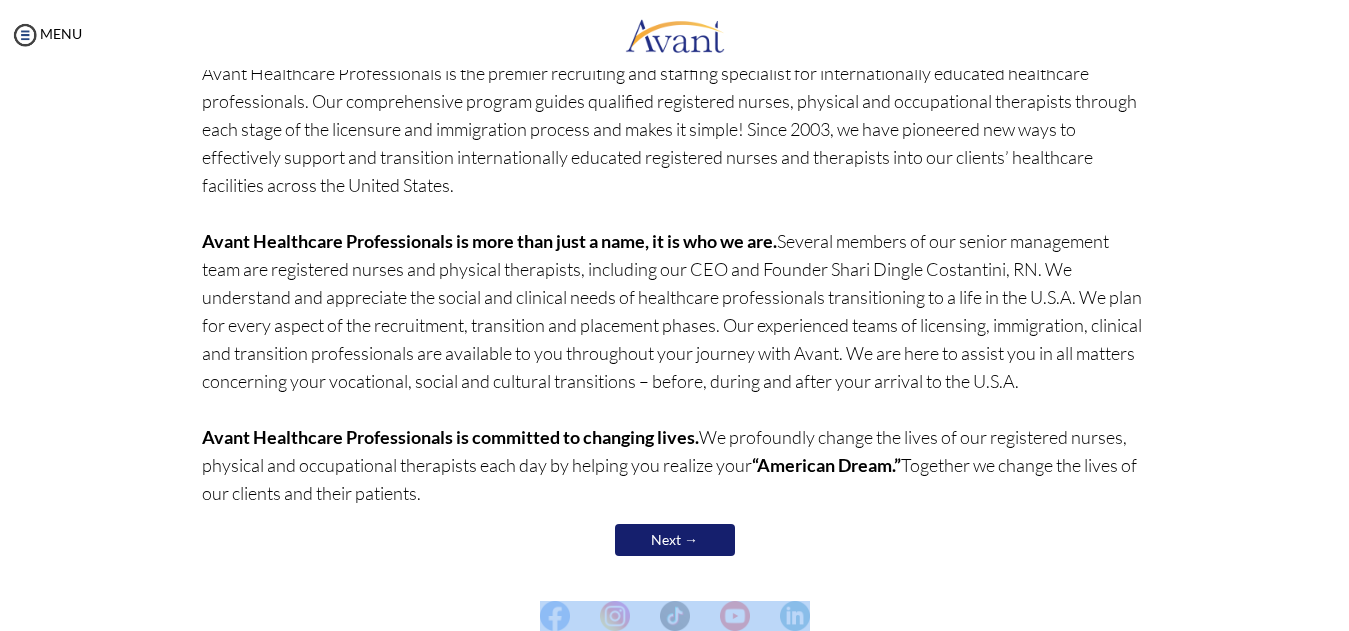 click on "Next →" at bounding box center (675, 540) 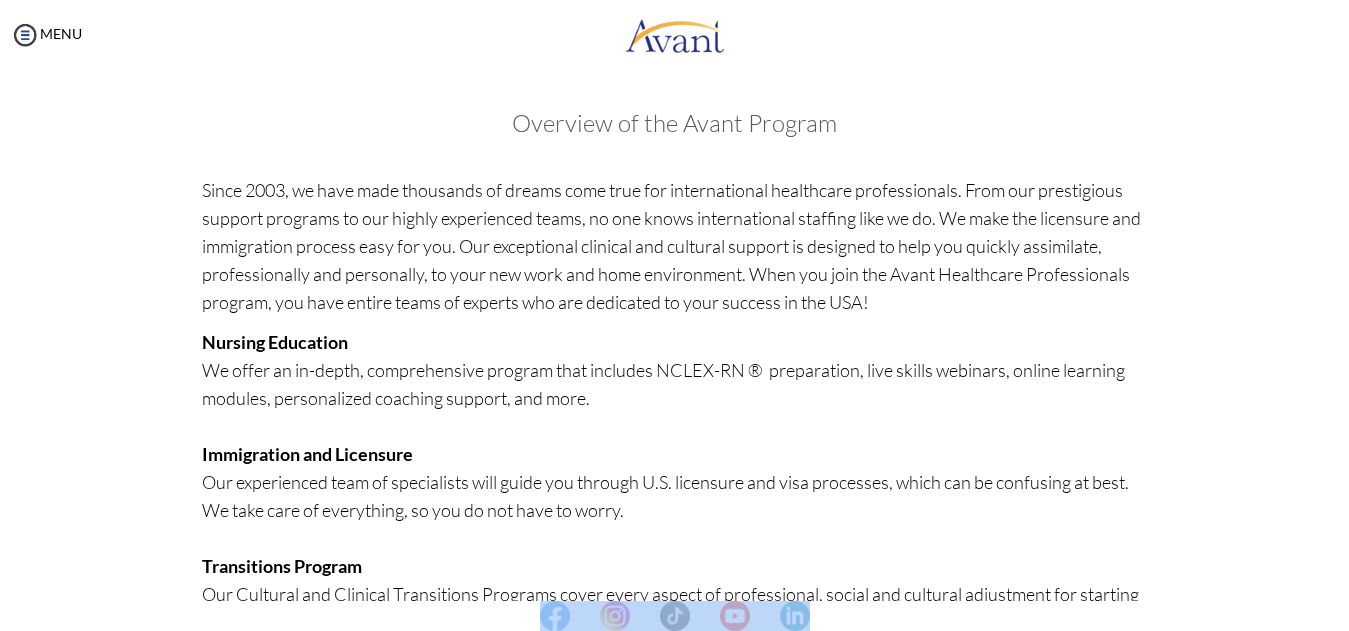 click at bounding box center [674, 616] 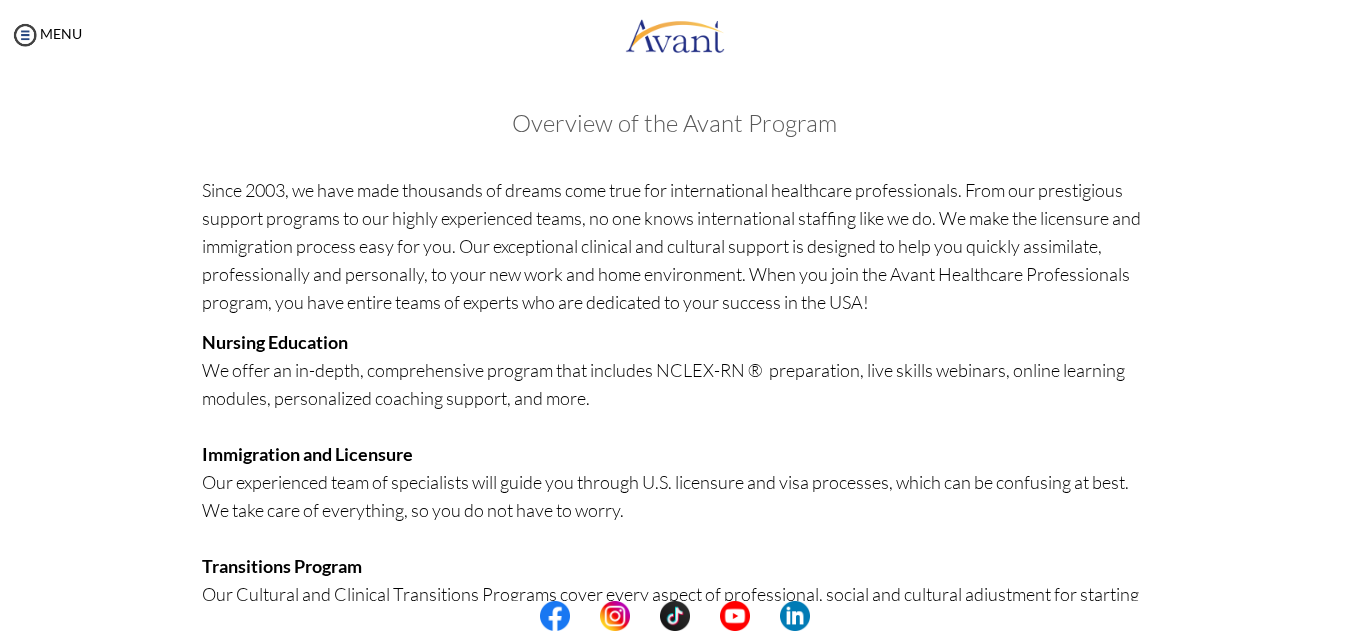 click at bounding box center (674, 616) 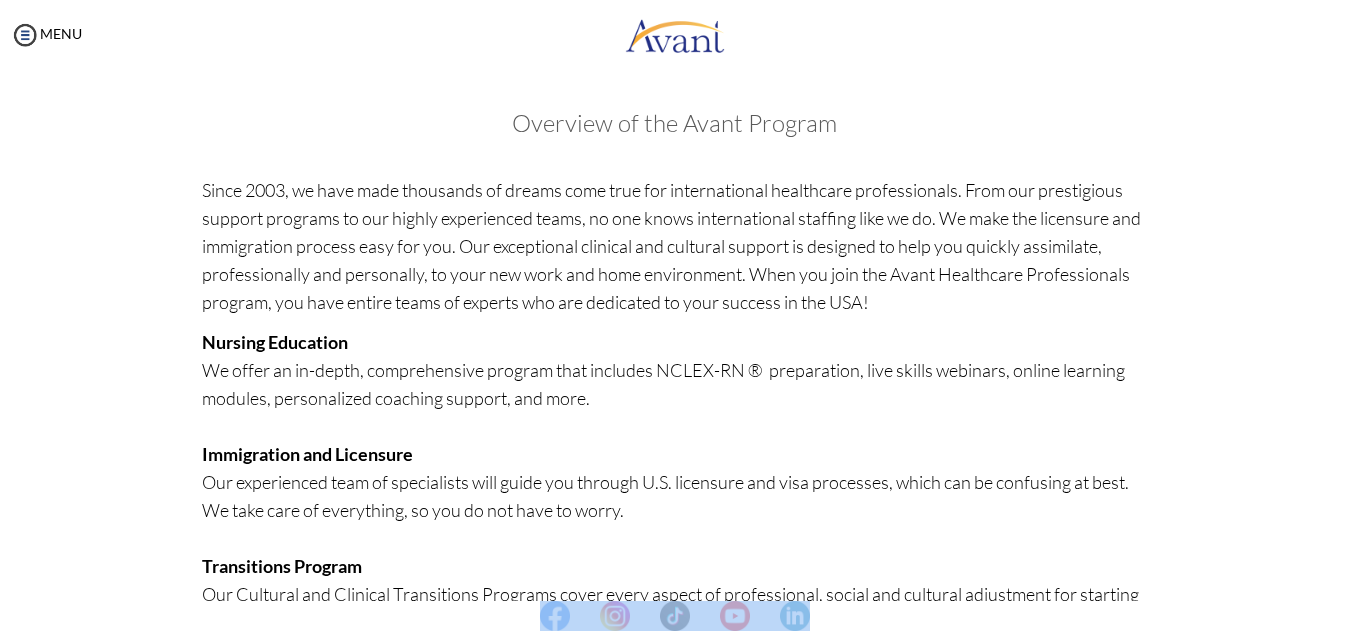 click at bounding box center [674, 616] 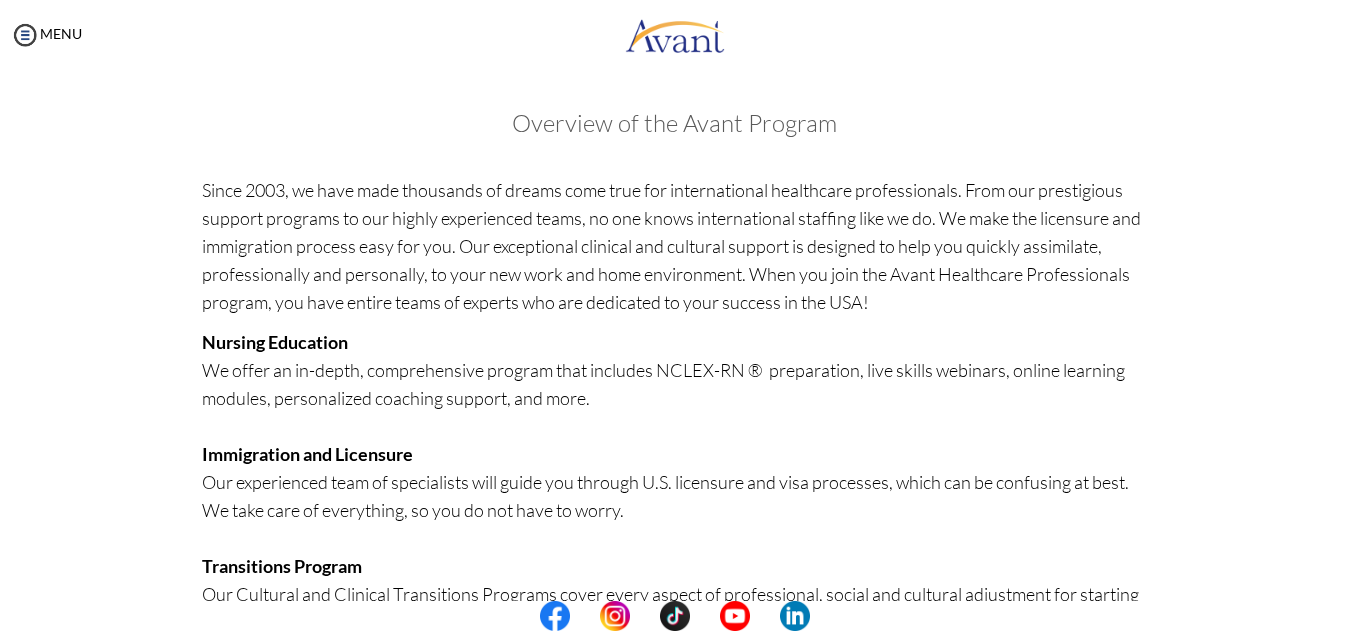 click at bounding box center [674, 616] 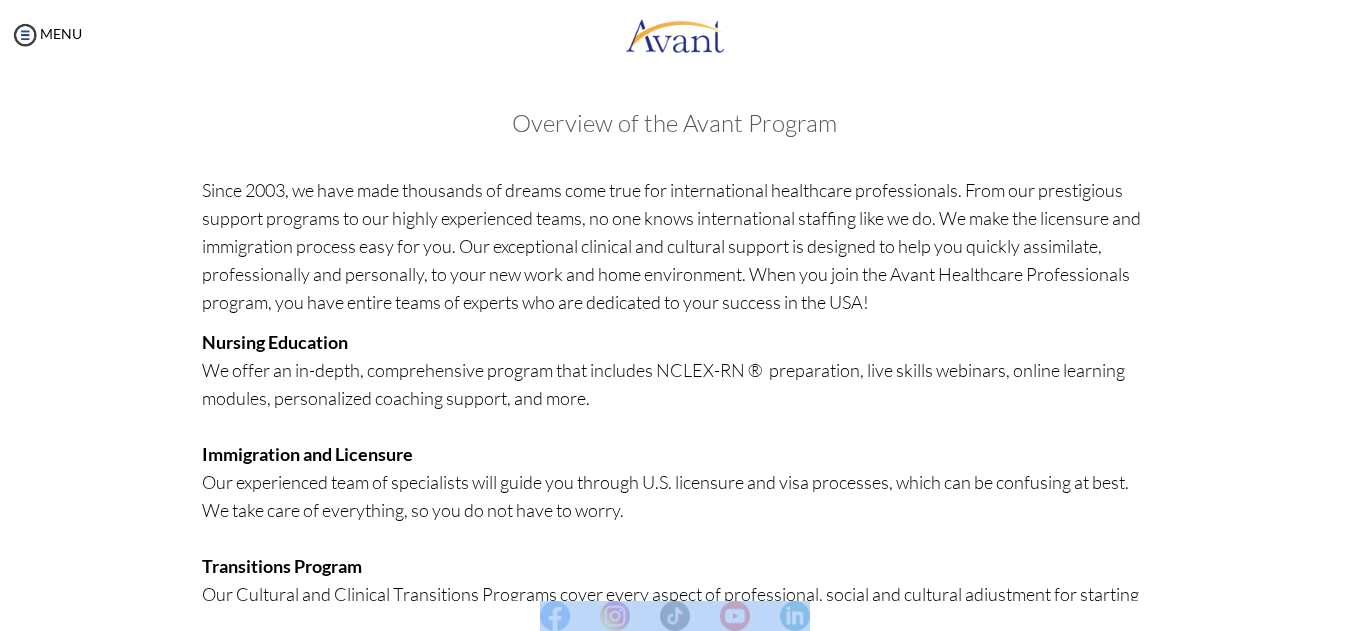 click at bounding box center [674, 616] 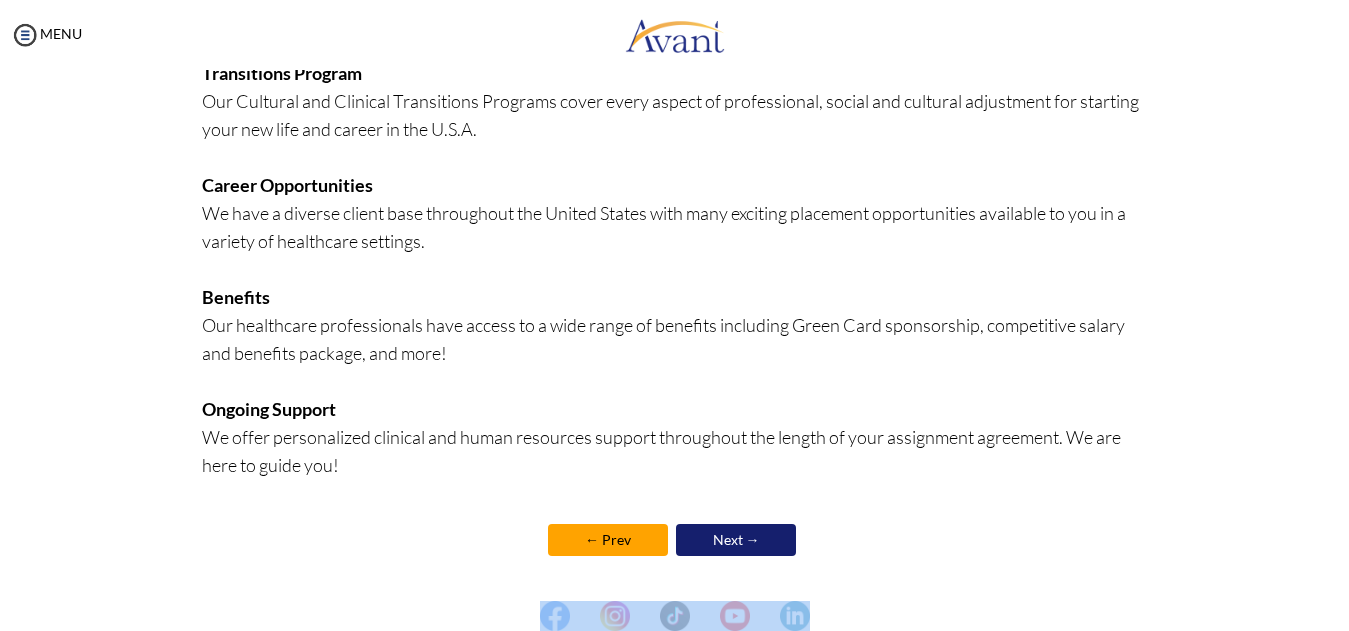 click on "Next →" at bounding box center [736, 540] 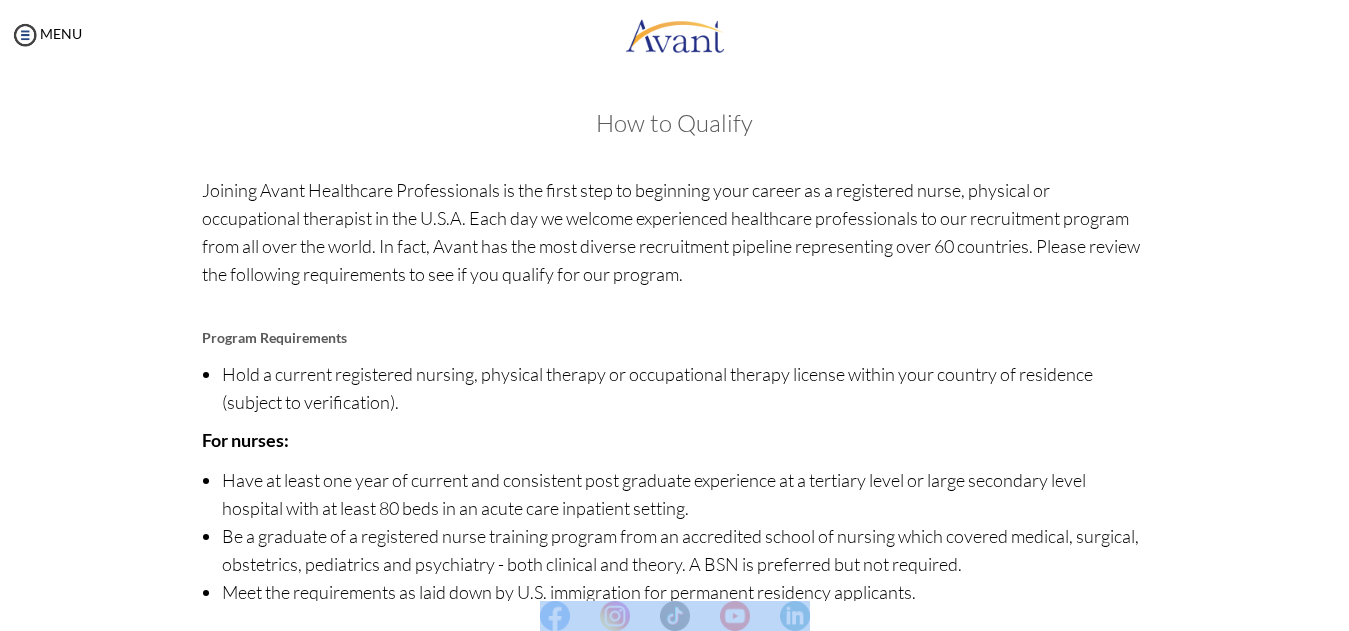 scroll, scrollTop: 239, scrollLeft: 0, axis: vertical 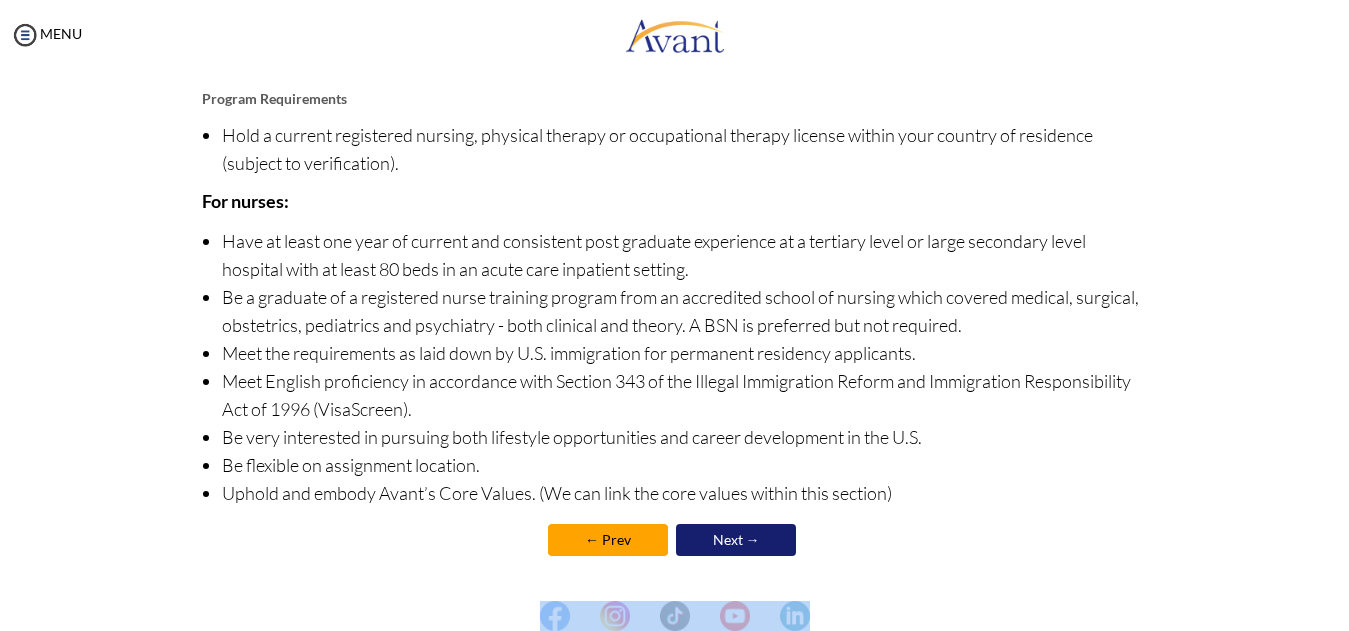click on "Next →" at bounding box center (736, 540) 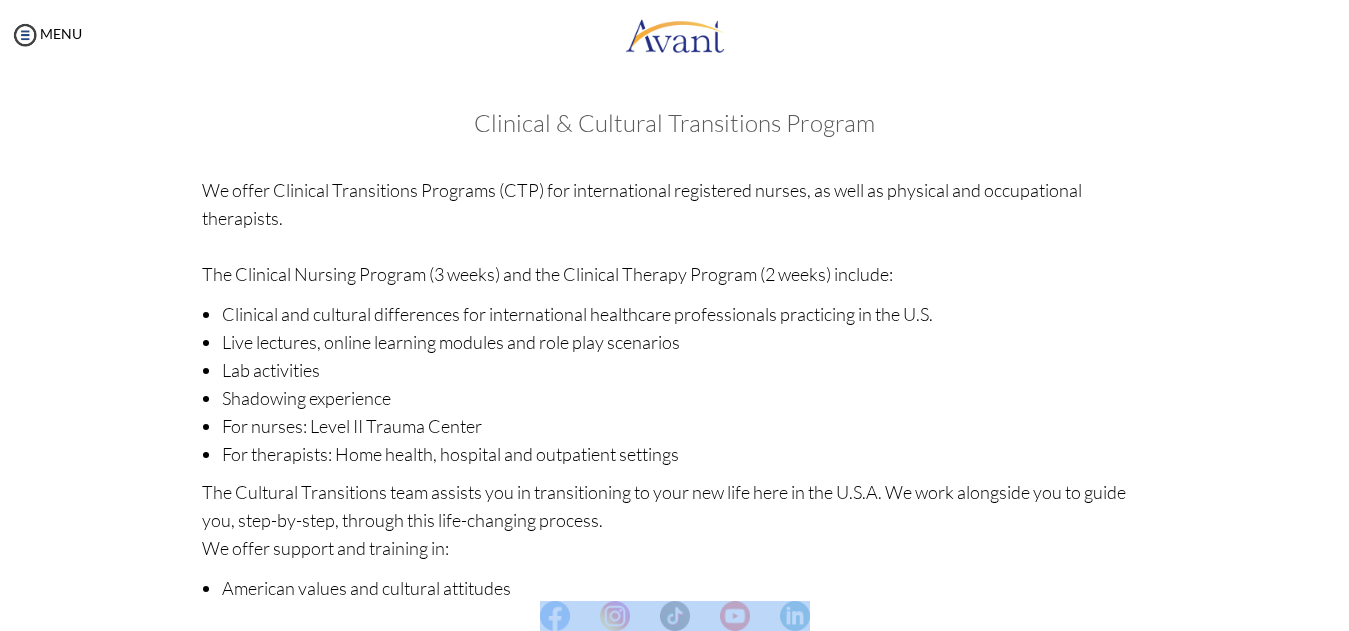 click at bounding box center [674, 616] 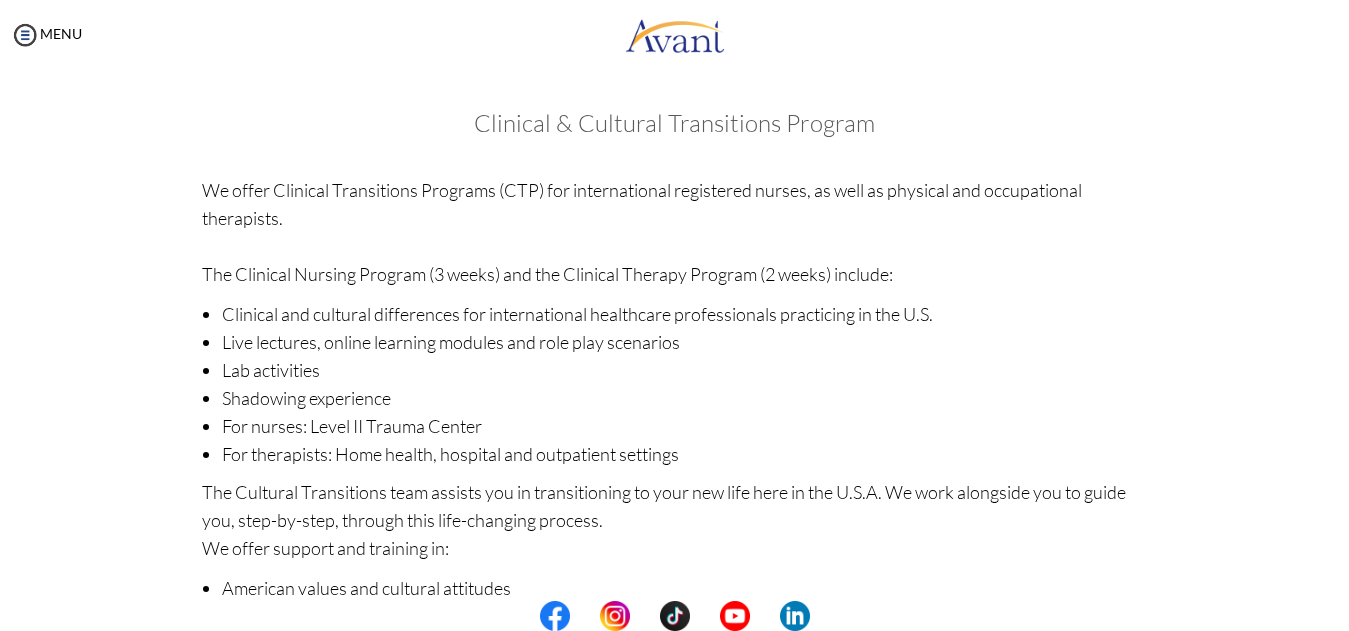 click at bounding box center [674, 616] 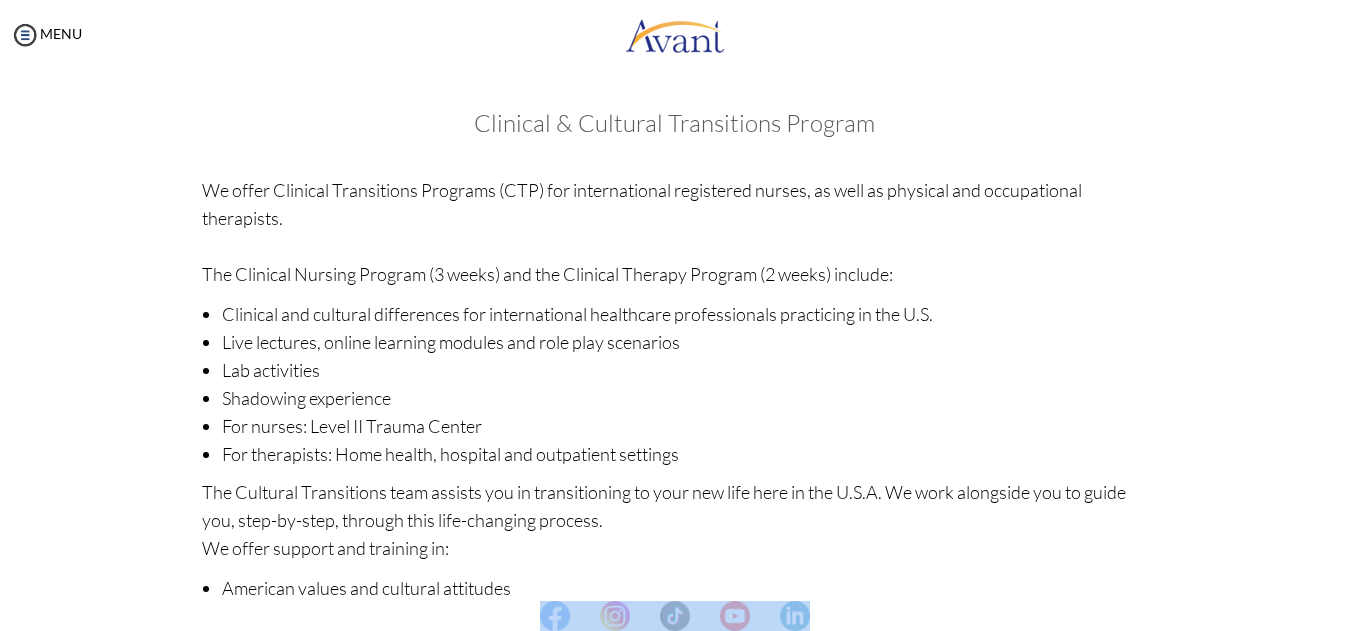 click at bounding box center [674, 616] 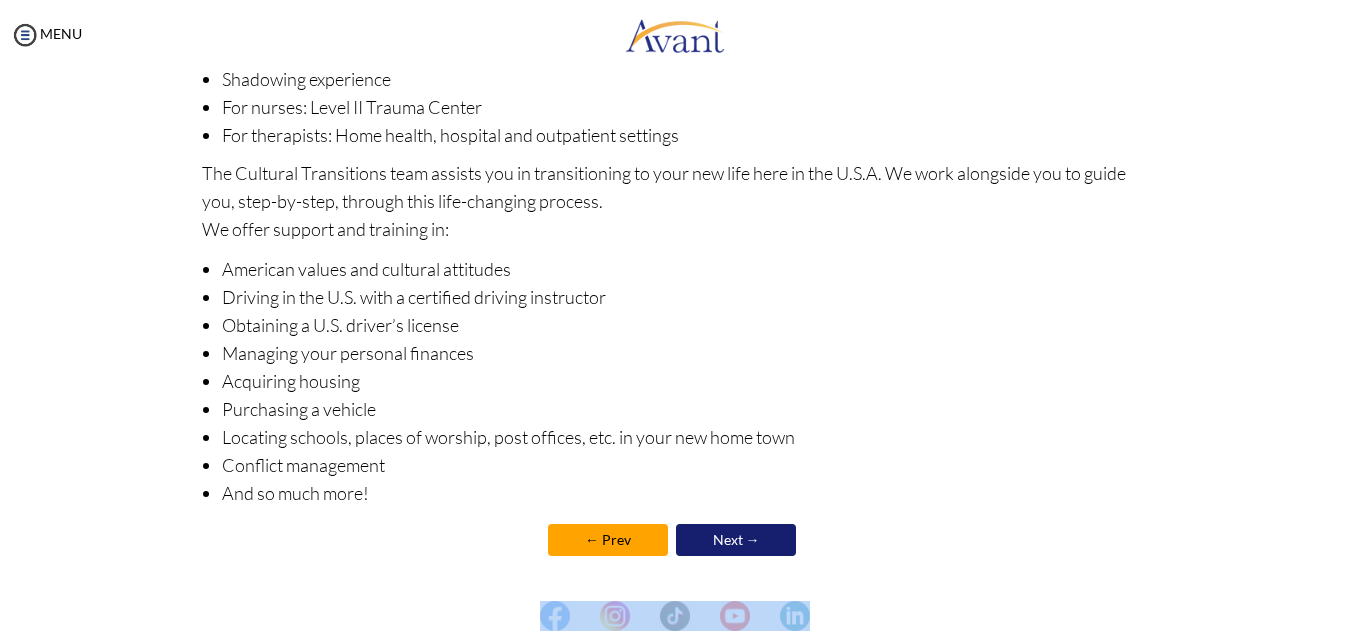 click on "Next →" at bounding box center (736, 540) 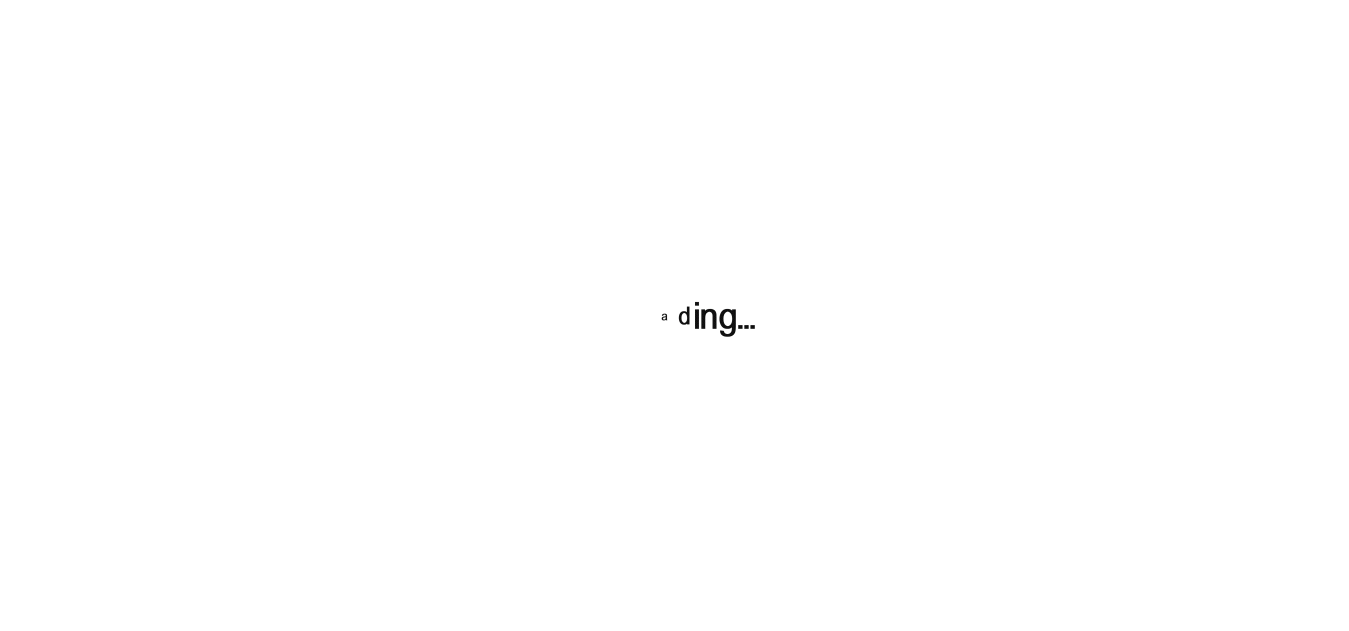 scroll, scrollTop: 0, scrollLeft: 0, axis: both 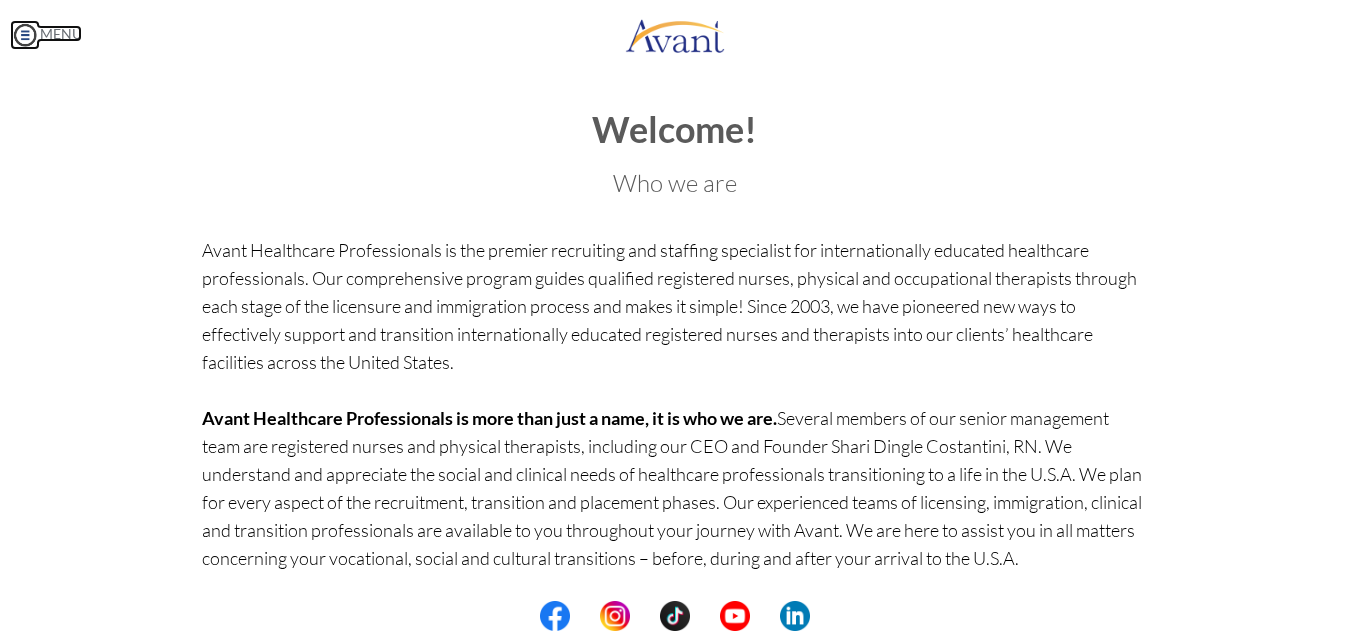 click at bounding box center [25, 35] 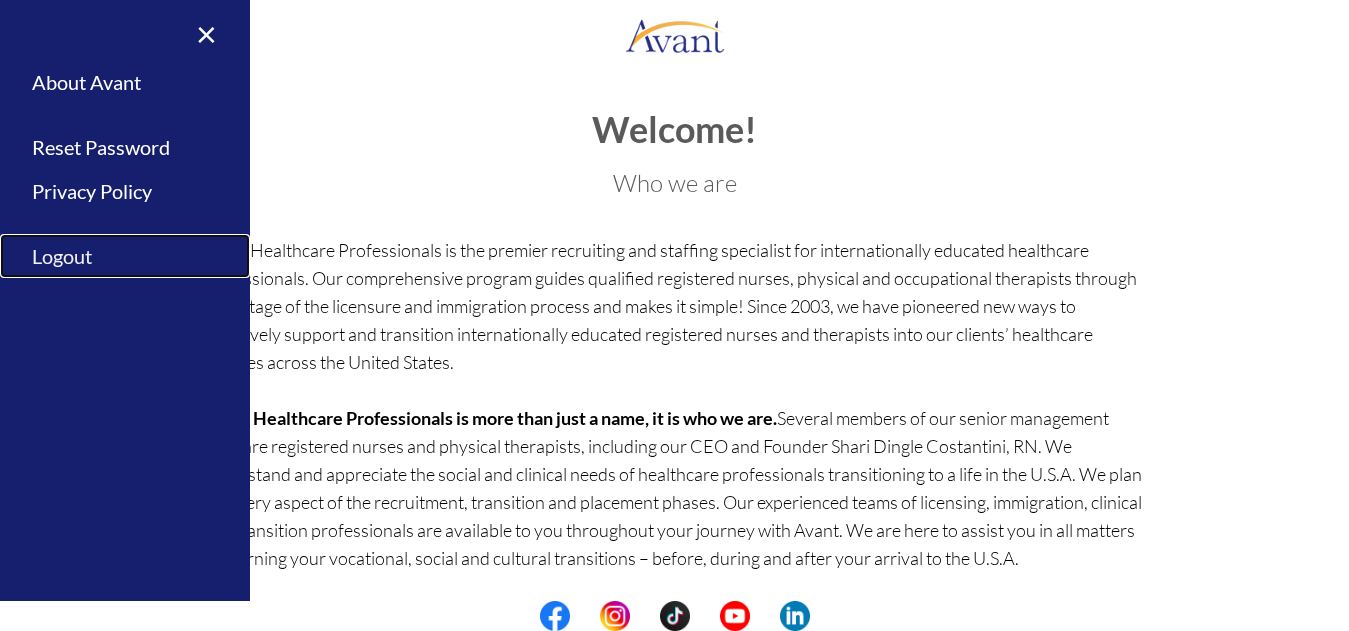 click on "Logout" at bounding box center [125, 256] 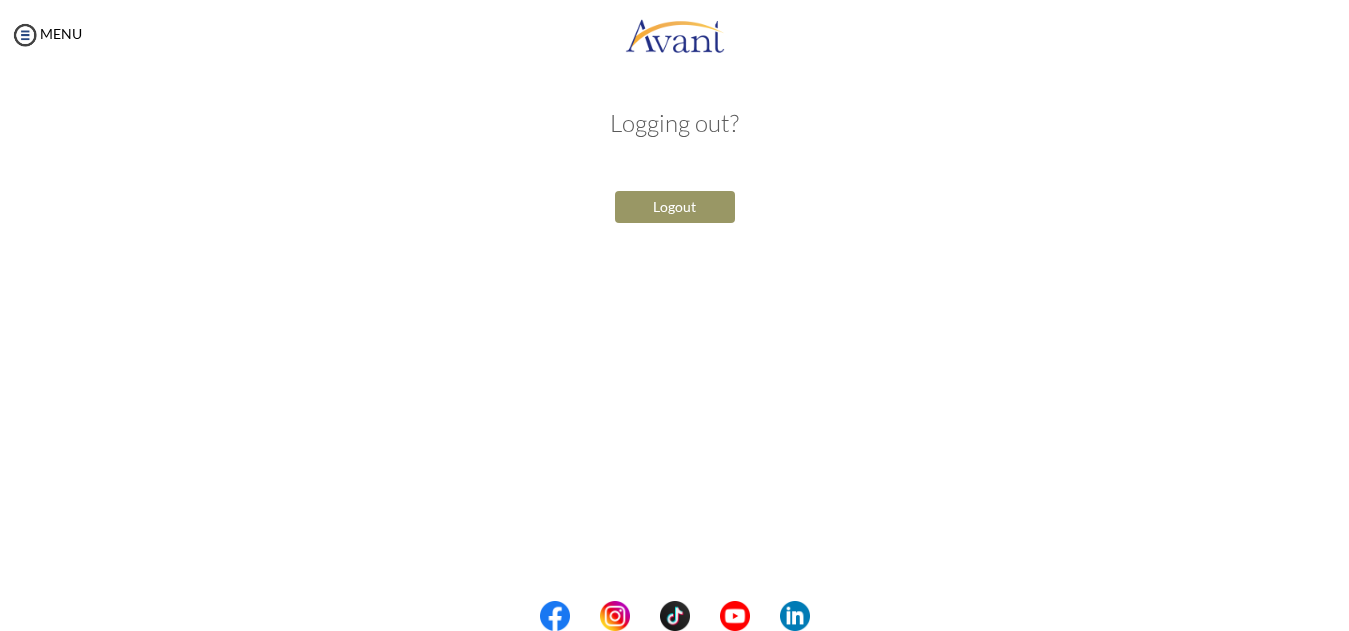 click on "Logout" at bounding box center (675, 207) 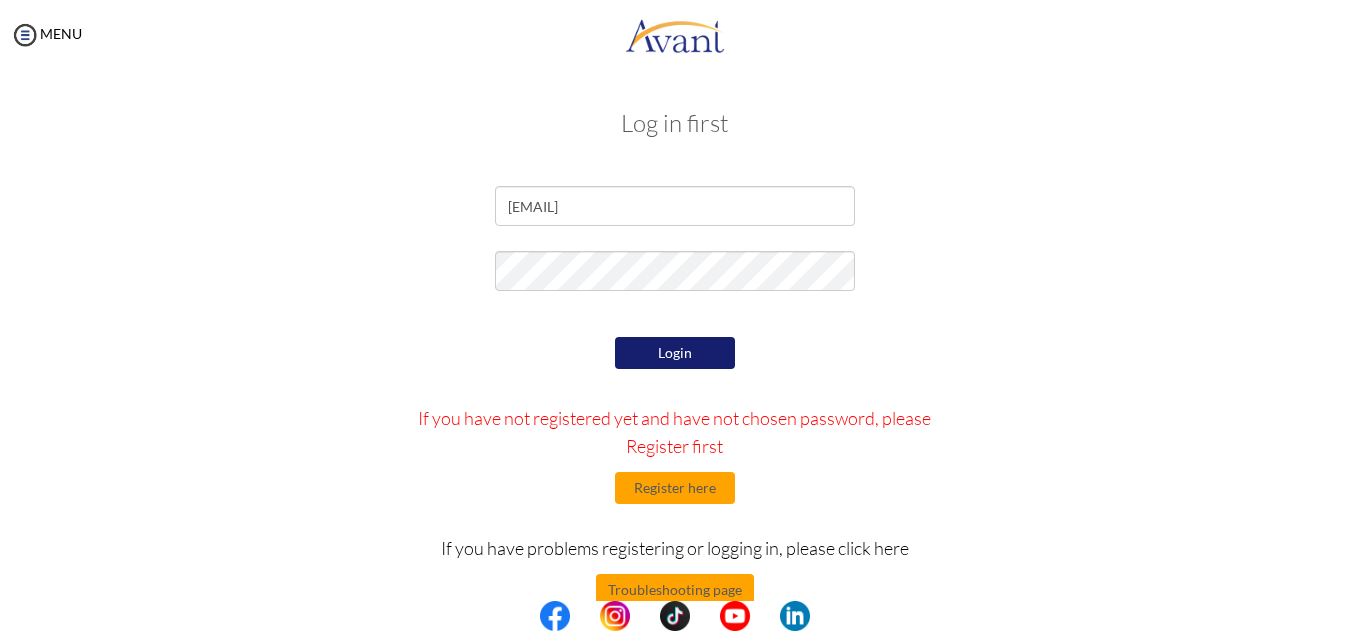 click on "Login" at bounding box center [675, 353] 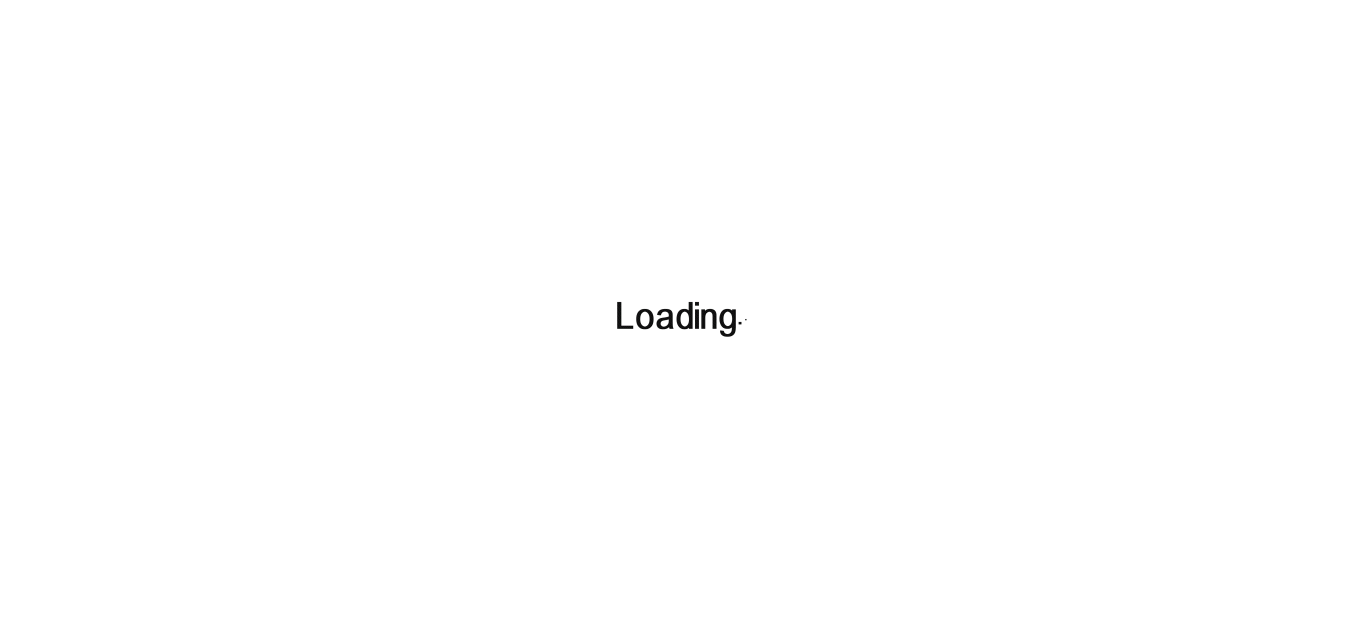 scroll, scrollTop: 0, scrollLeft: 0, axis: both 